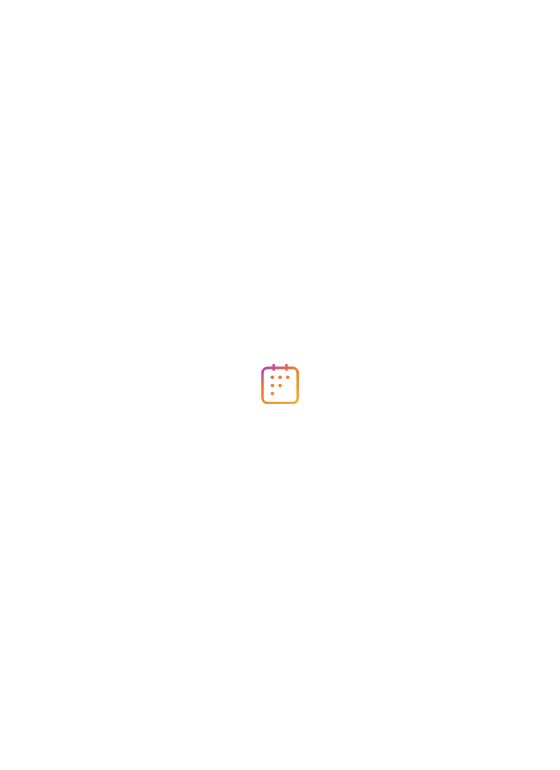 scroll, scrollTop: 0, scrollLeft: 0, axis: both 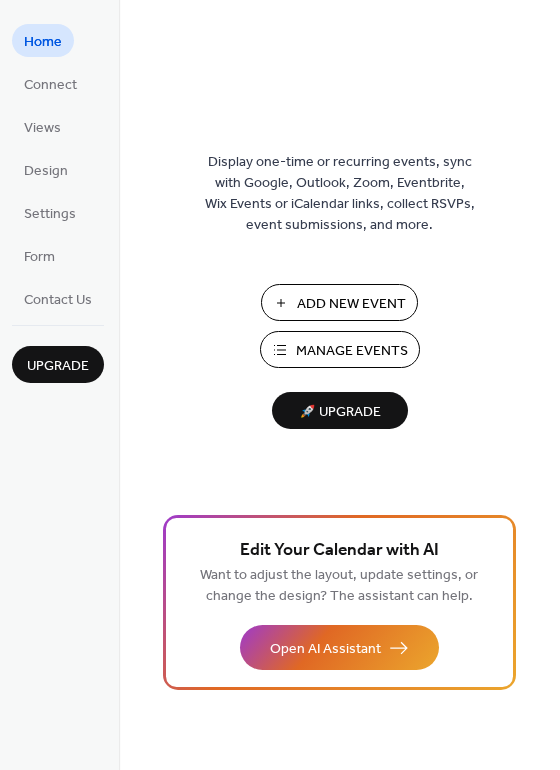 click on "Manage Events" at bounding box center (352, 351) 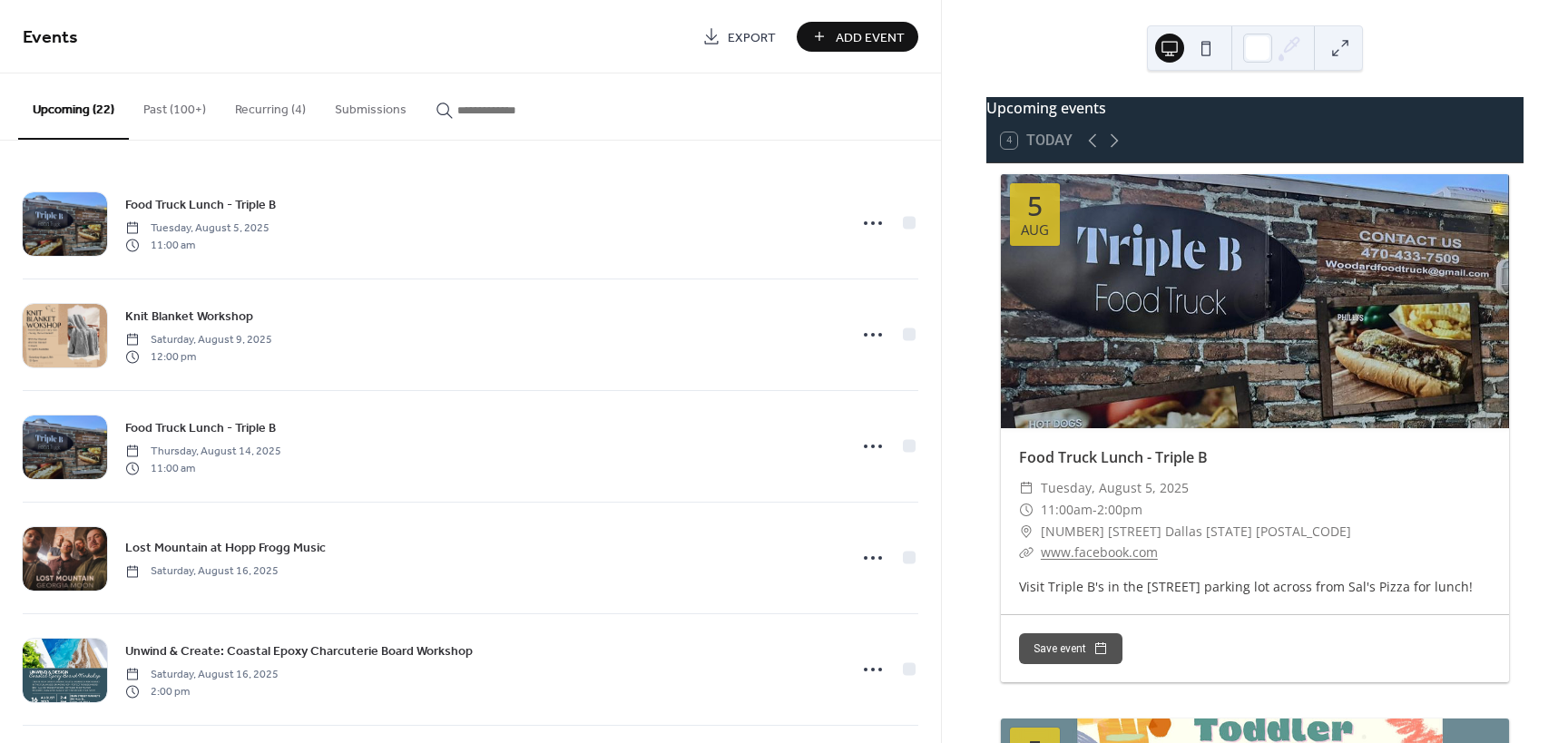 scroll, scrollTop: 0, scrollLeft: 0, axis: both 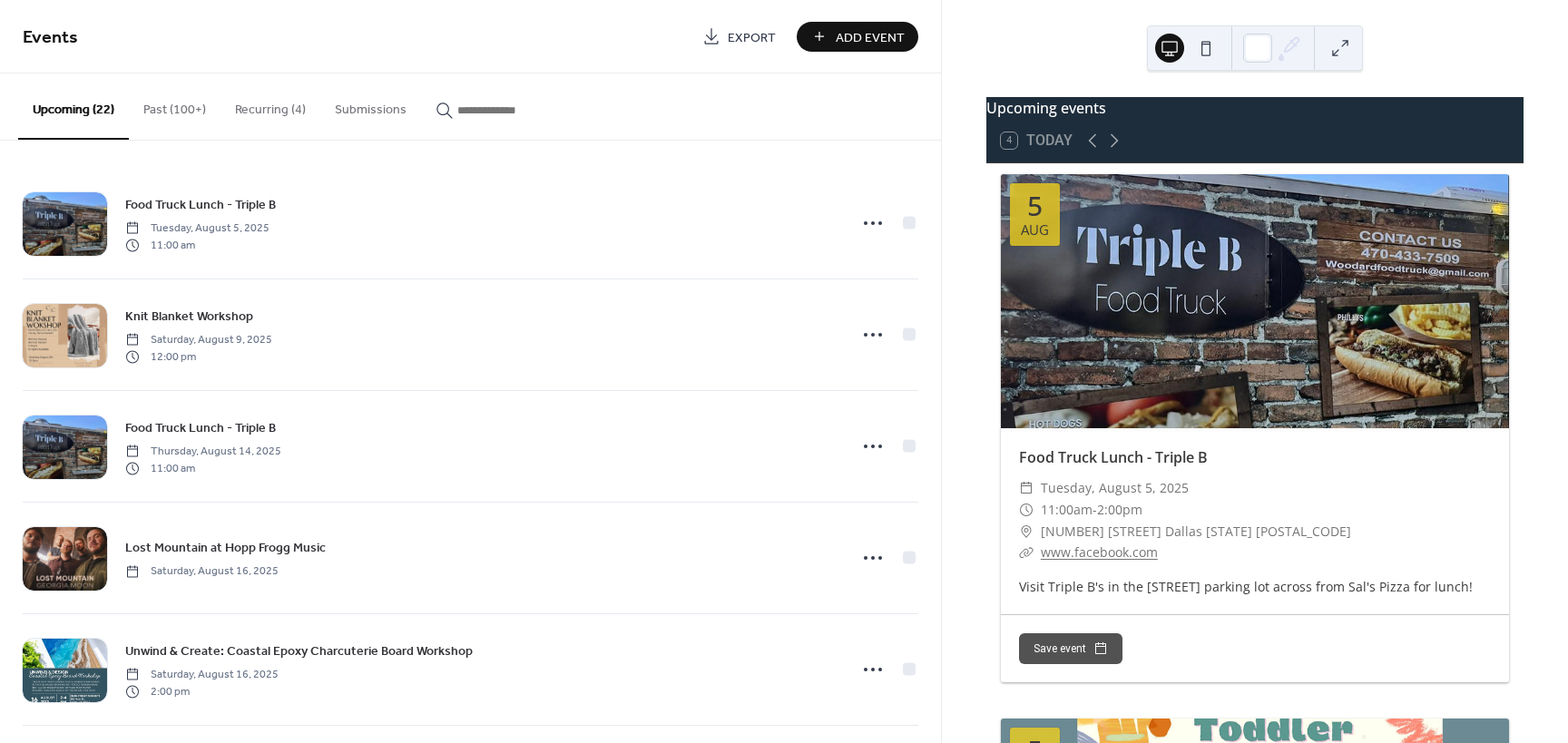 click on "Add Event" at bounding box center (870, 37) 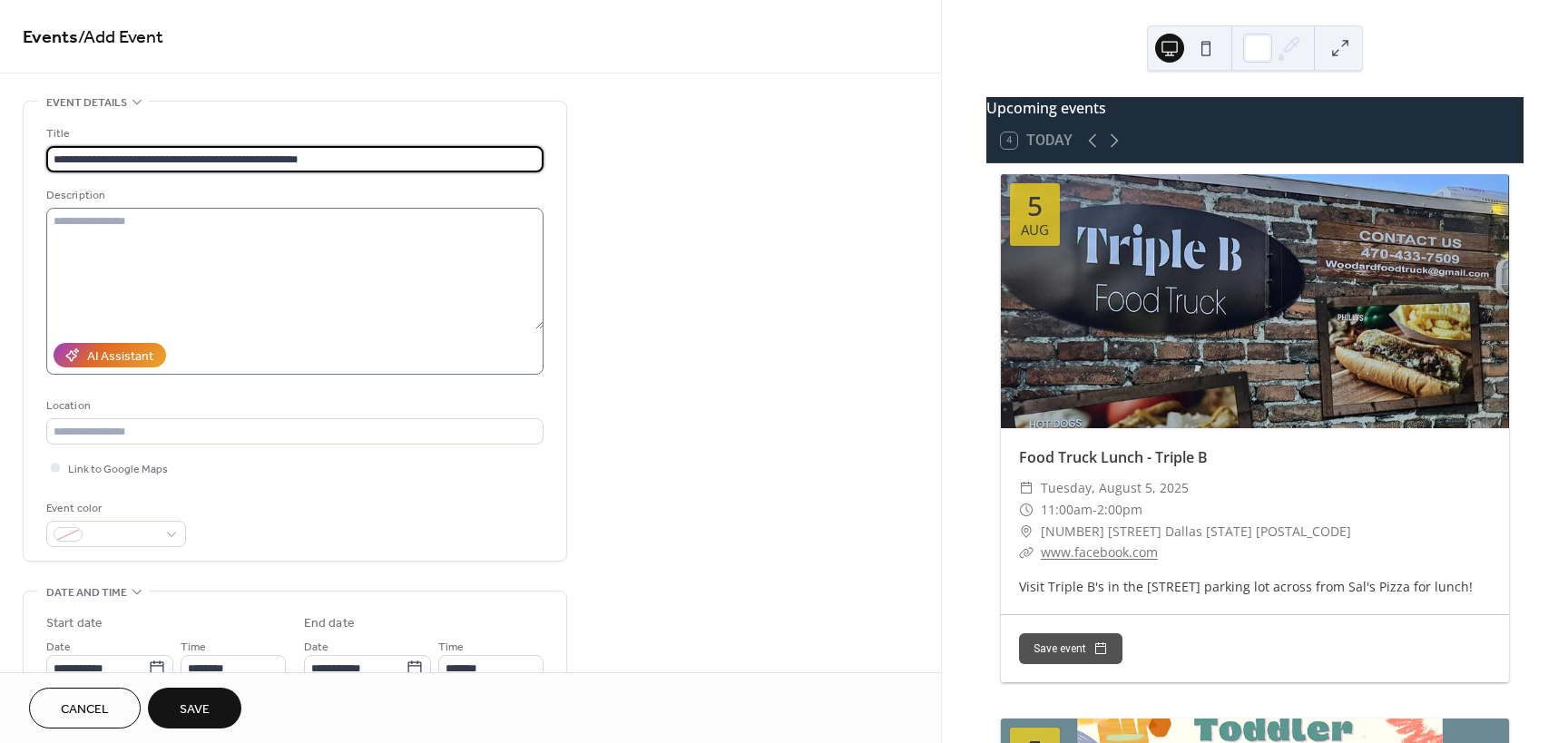 type on "**********" 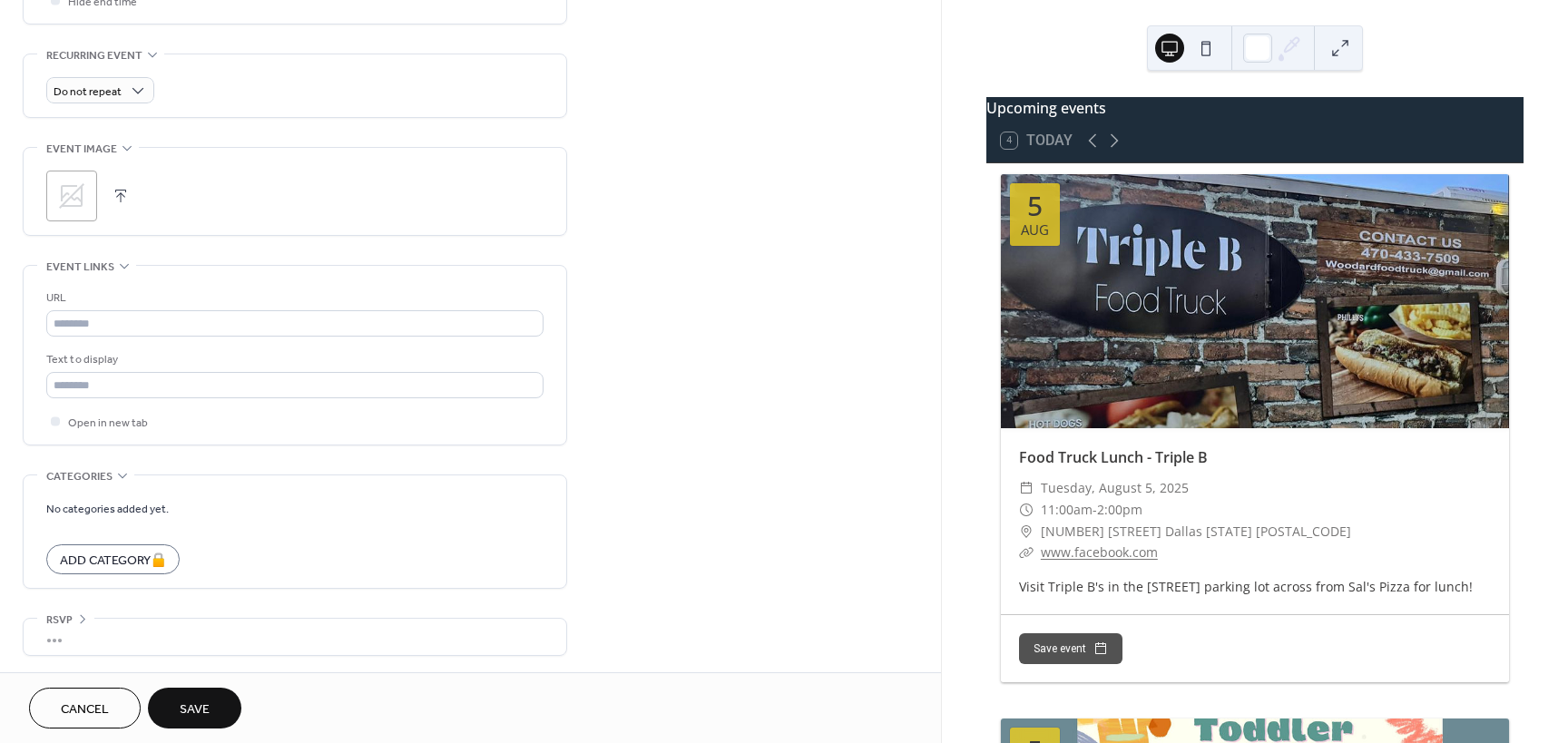 scroll, scrollTop: 752, scrollLeft: 0, axis: vertical 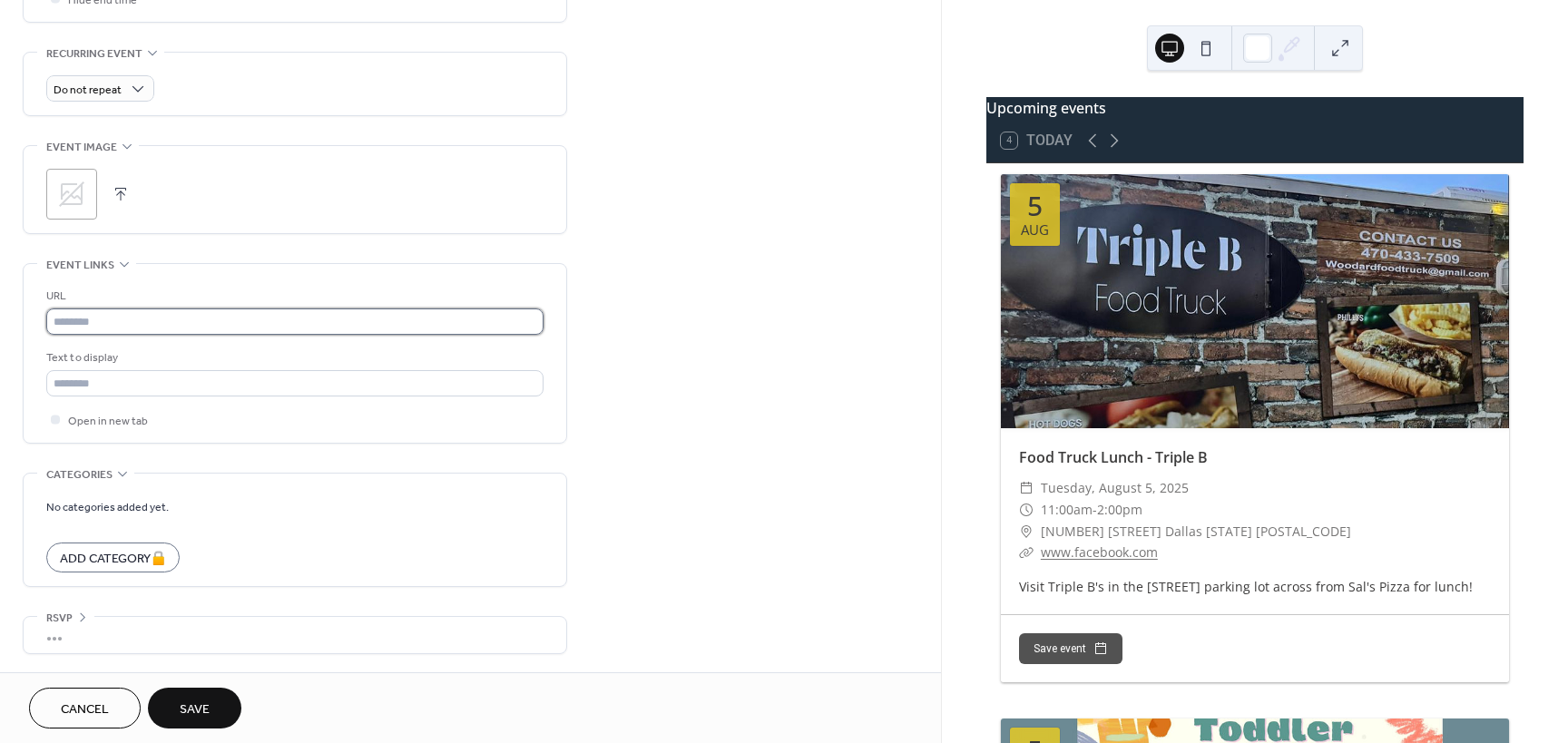 click at bounding box center (295, 321) 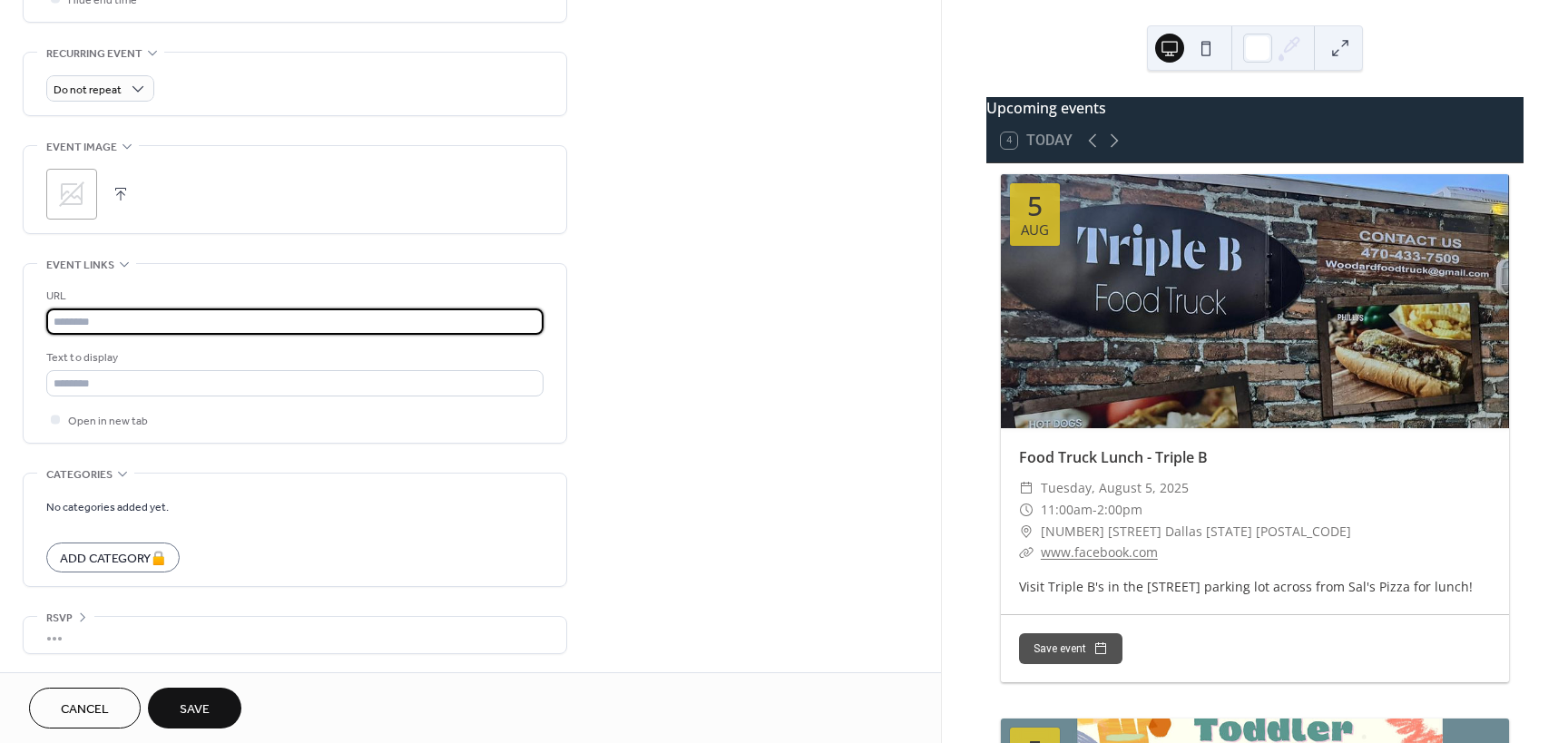 paste on "**********" 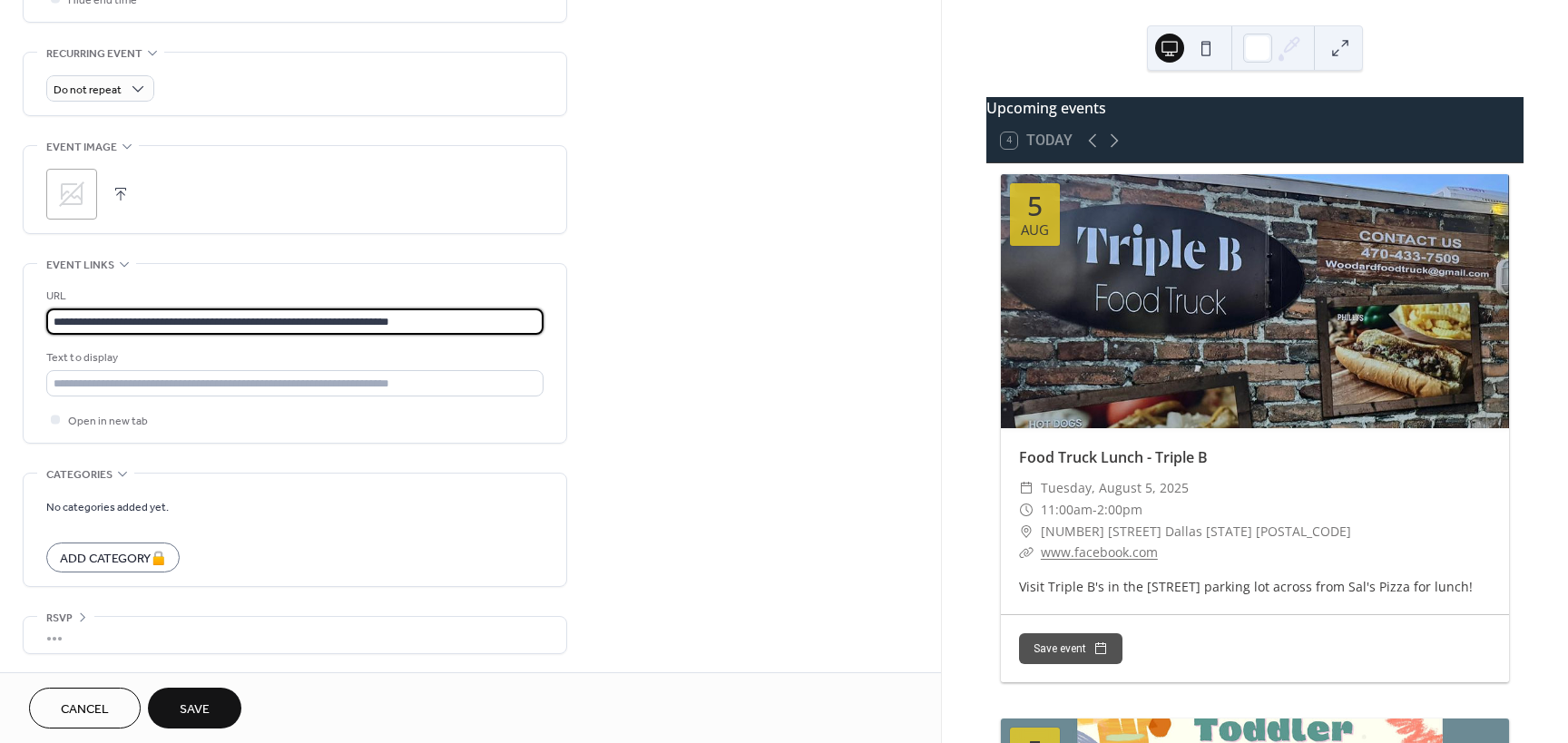 type on "**********" 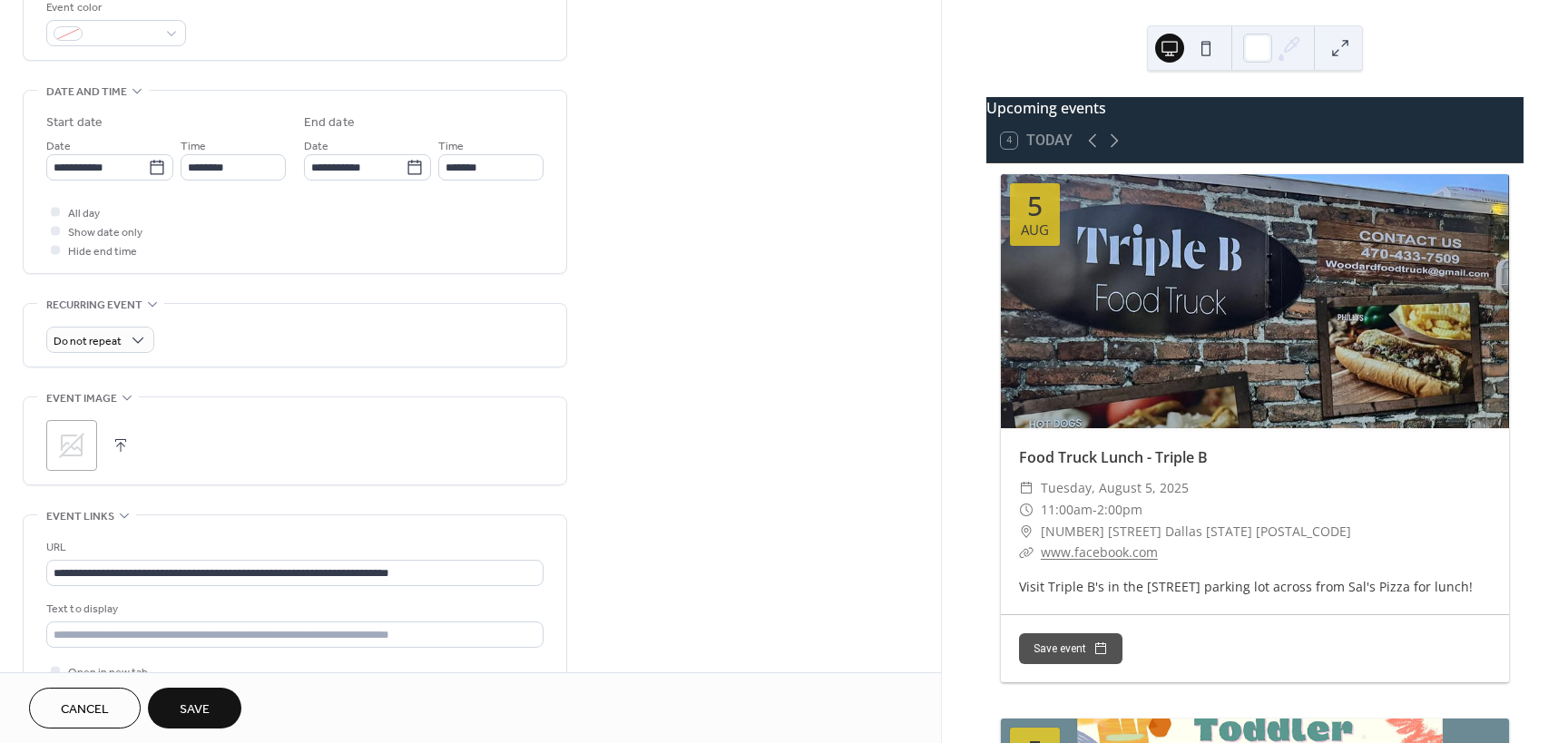 scroll, scrollTop: 480, scrollLeft: 0, axis: vertical 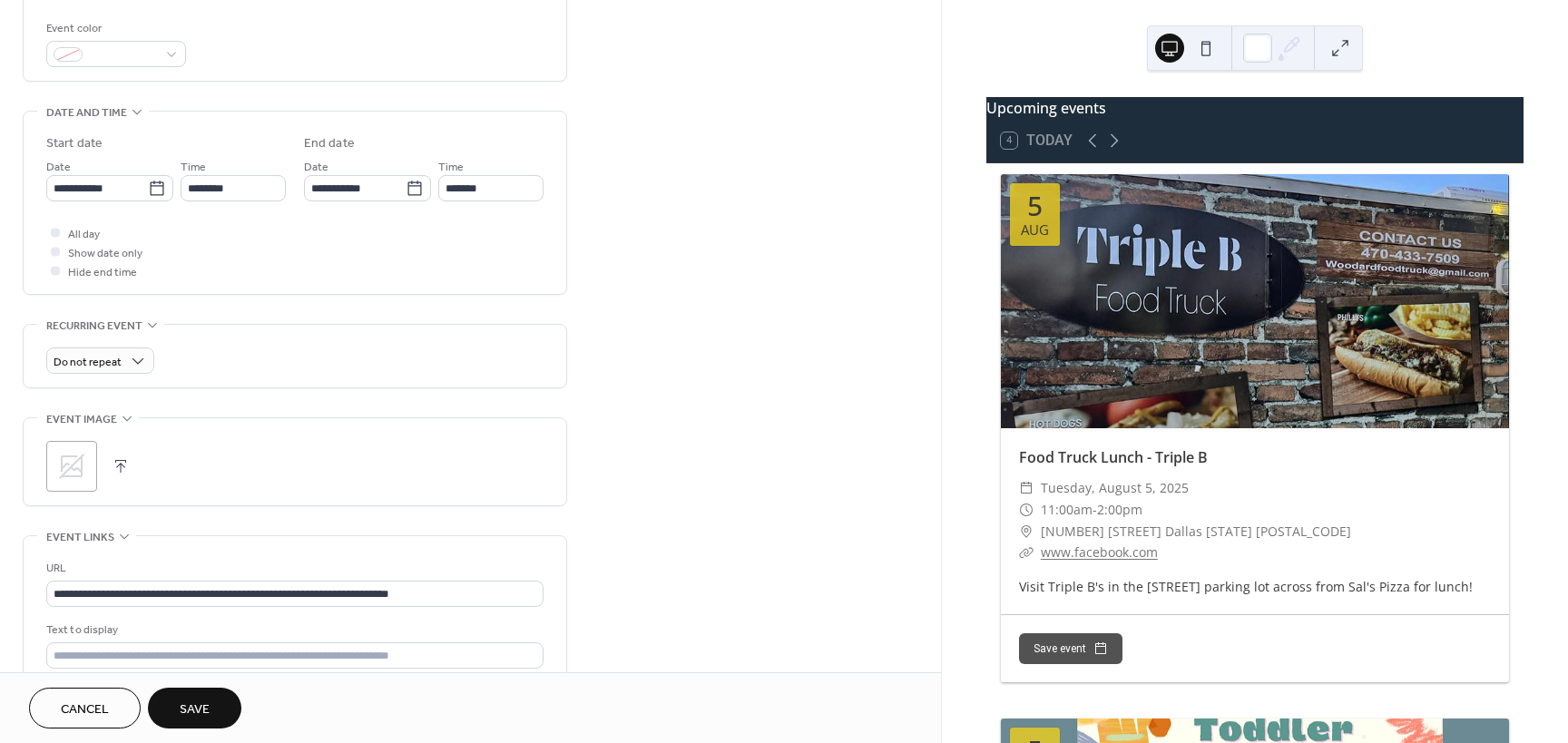 click on ";" at bounding box center (72, 466) 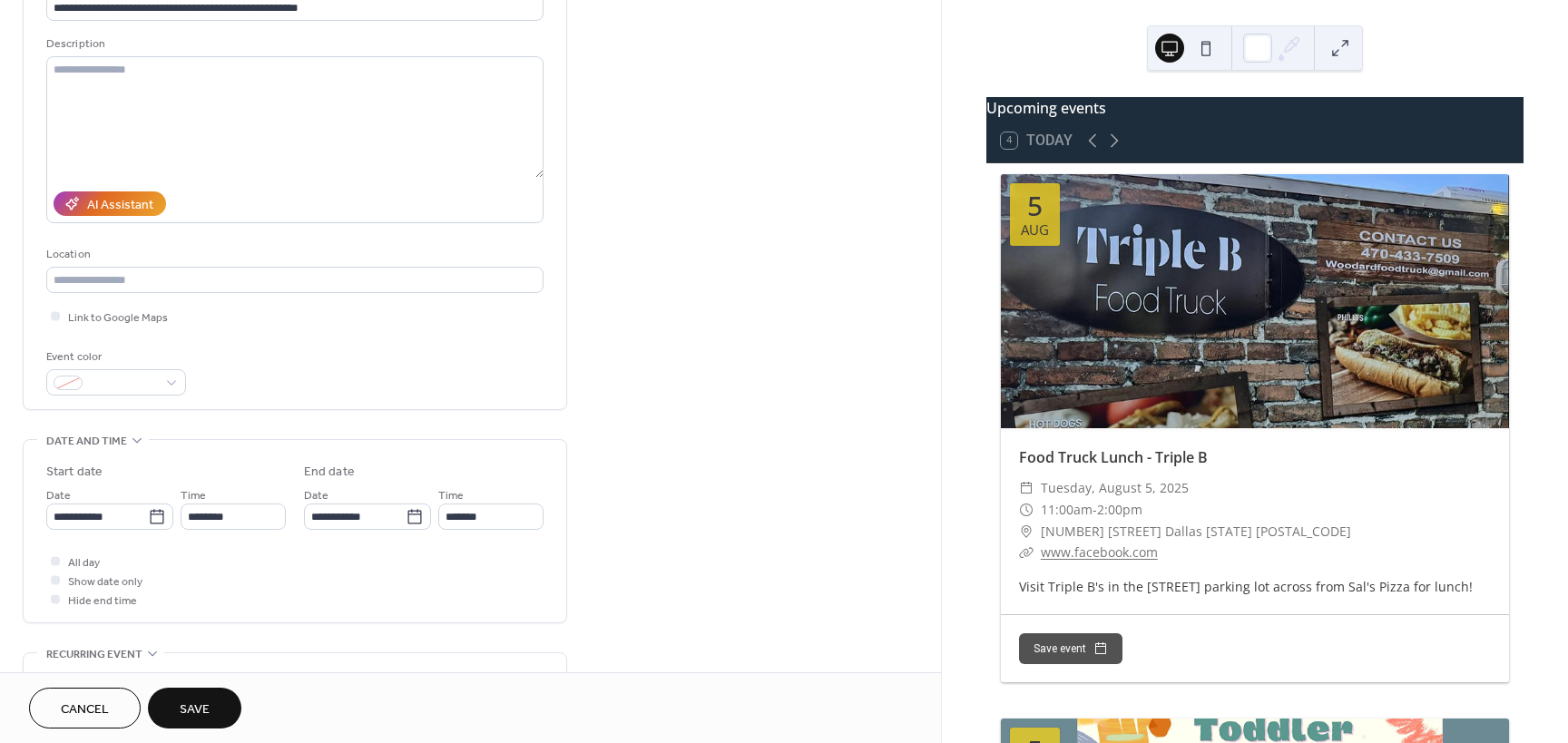 scroll, scrollTop: 0, scrollLeft: 0, axis: both 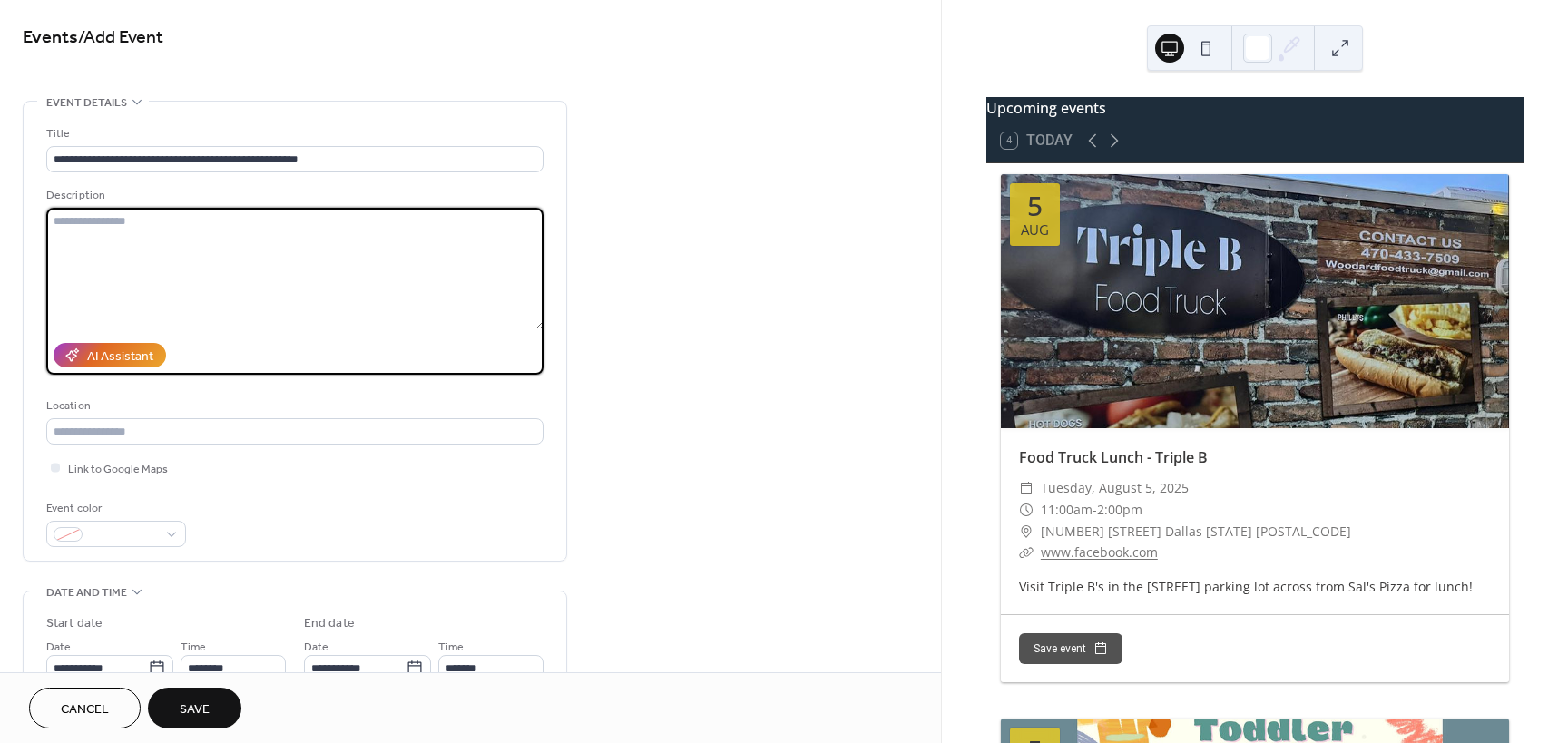 click at bounding box center [295, 269] 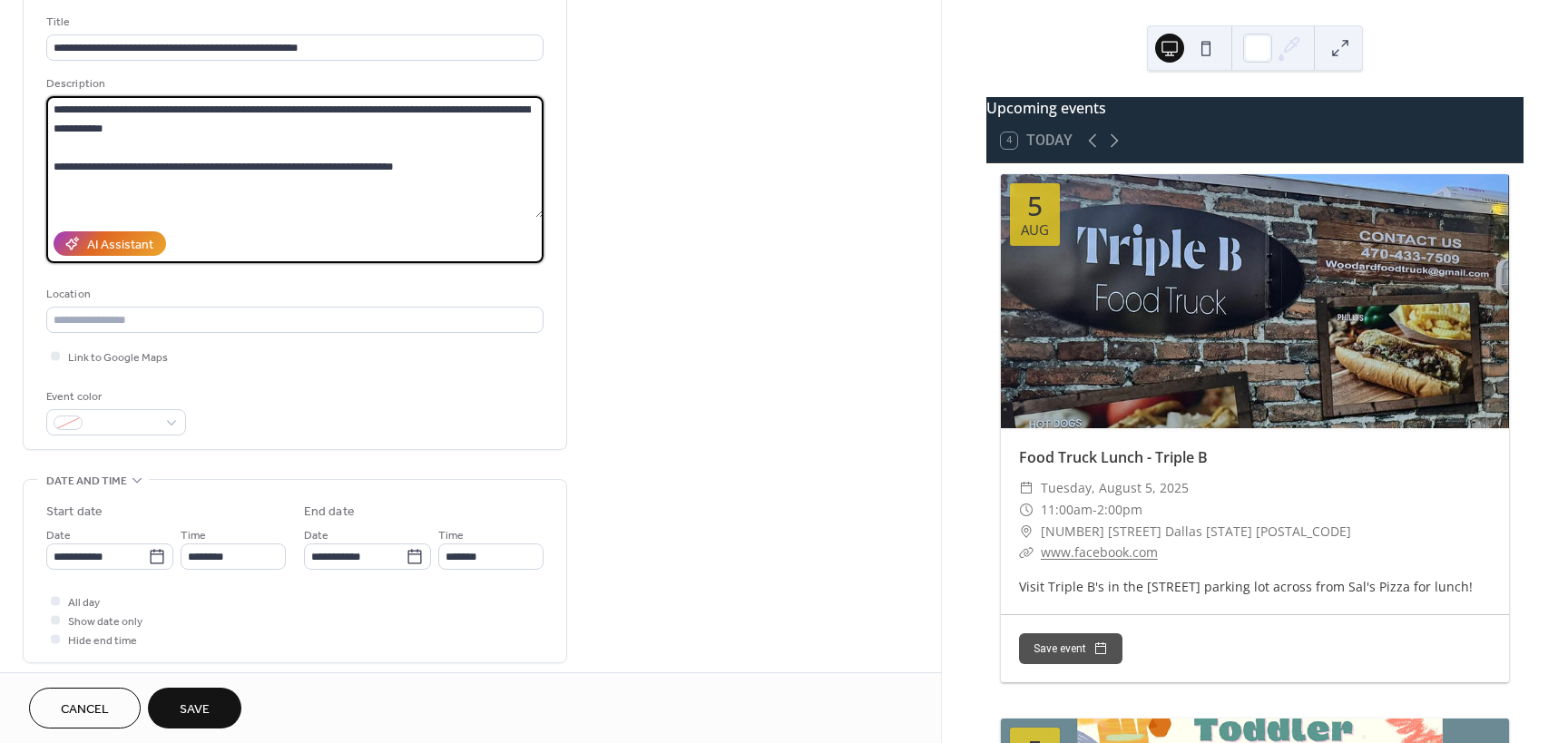 scroll, scrollTop: 181, scrollLeft: 0, axis: vertical 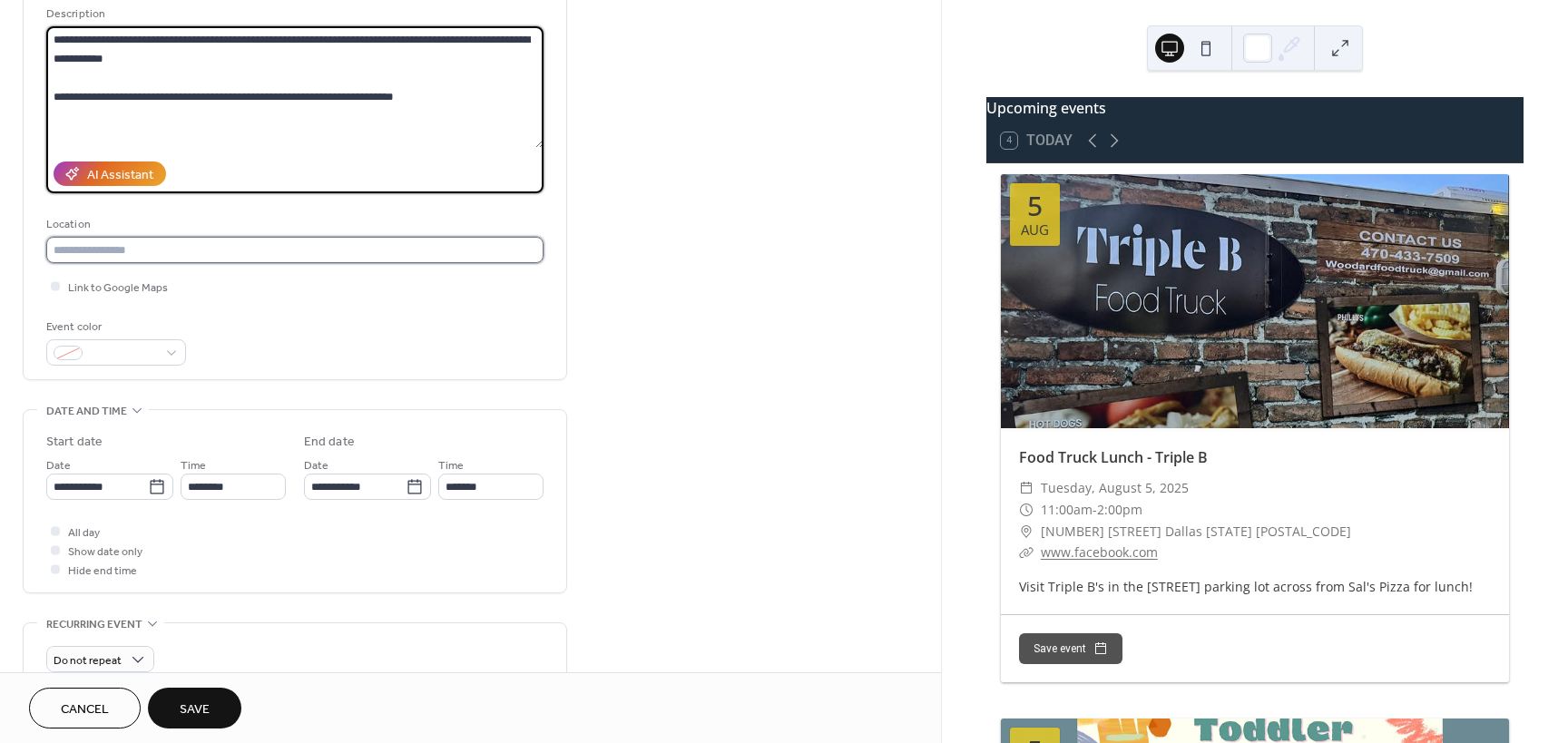 click at bounding box center [295, 249] 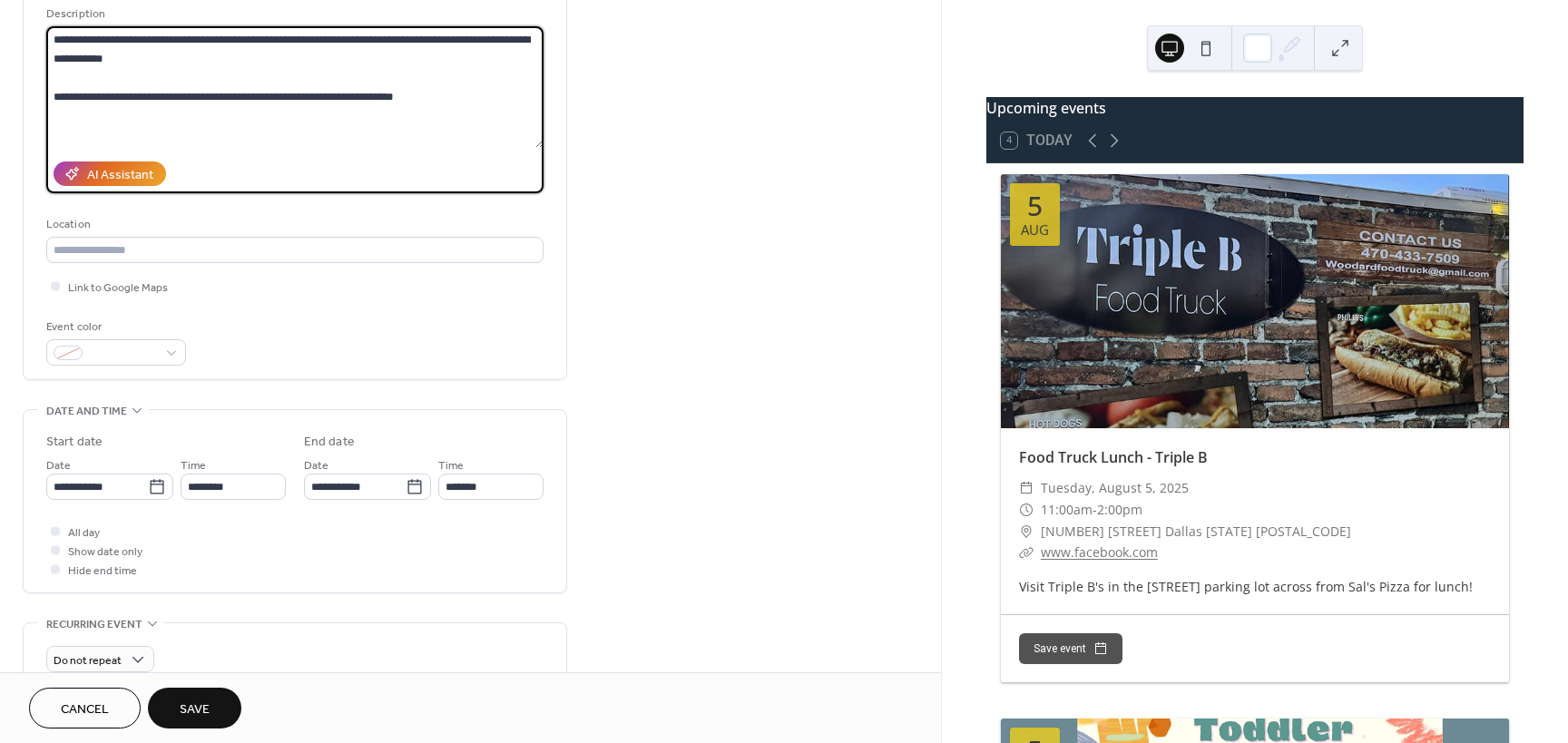 drag, startPoint x: 430, startPoint y: 103, endPoint x: -2, endPoint y: 102, distance: 432.0012 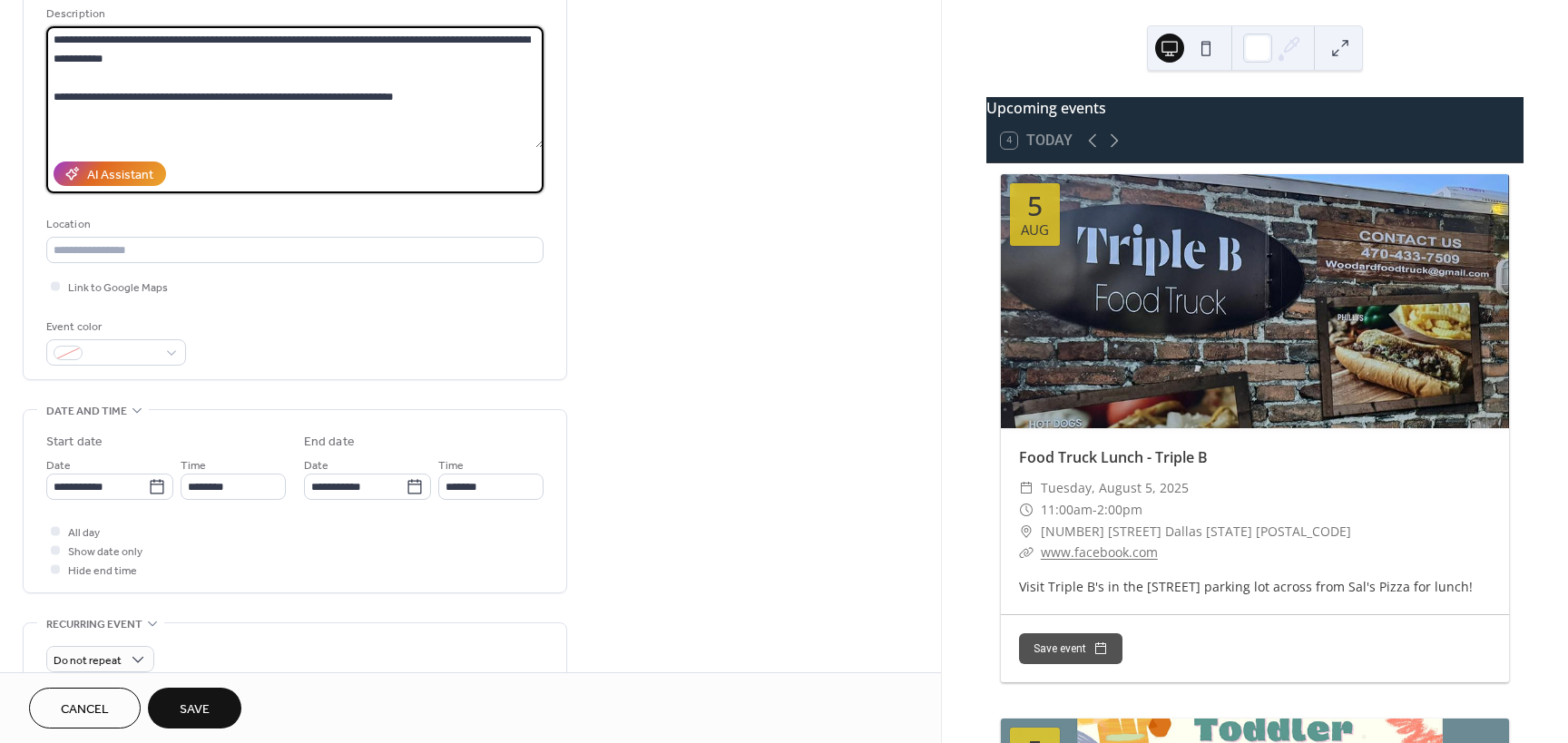 click on "**********" at bounding box center [784, 371] 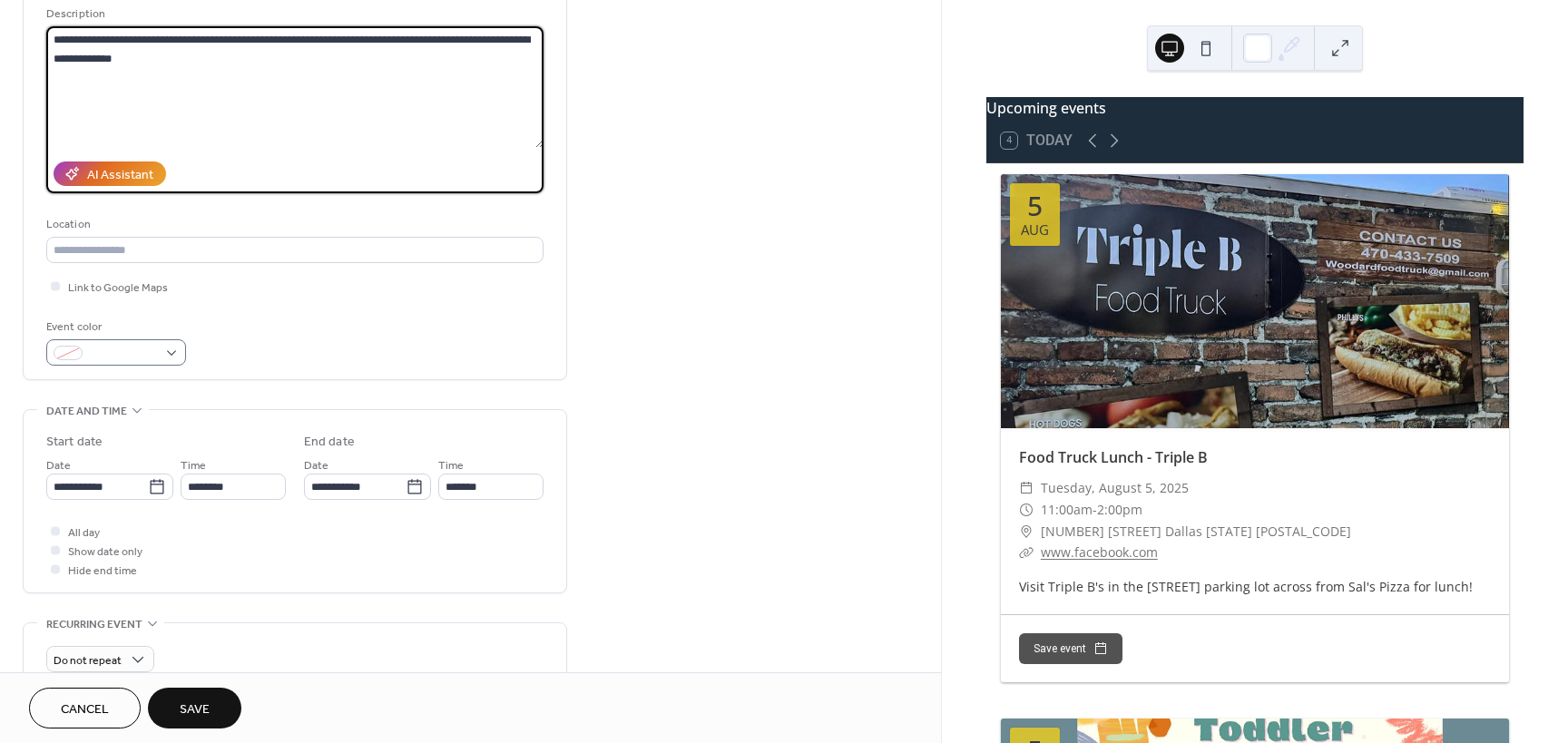 type on "**********" 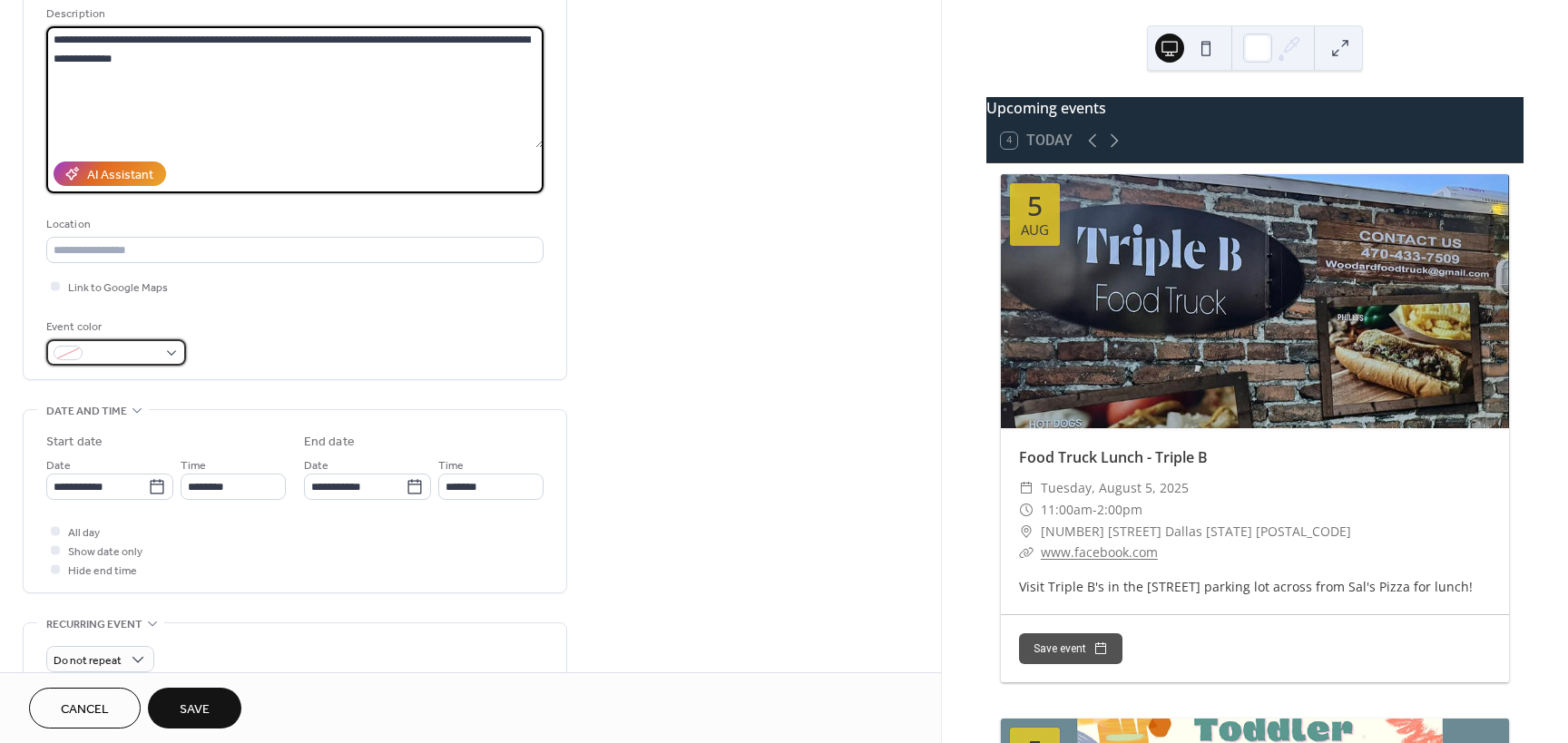 click at bounding box center (123, 354) 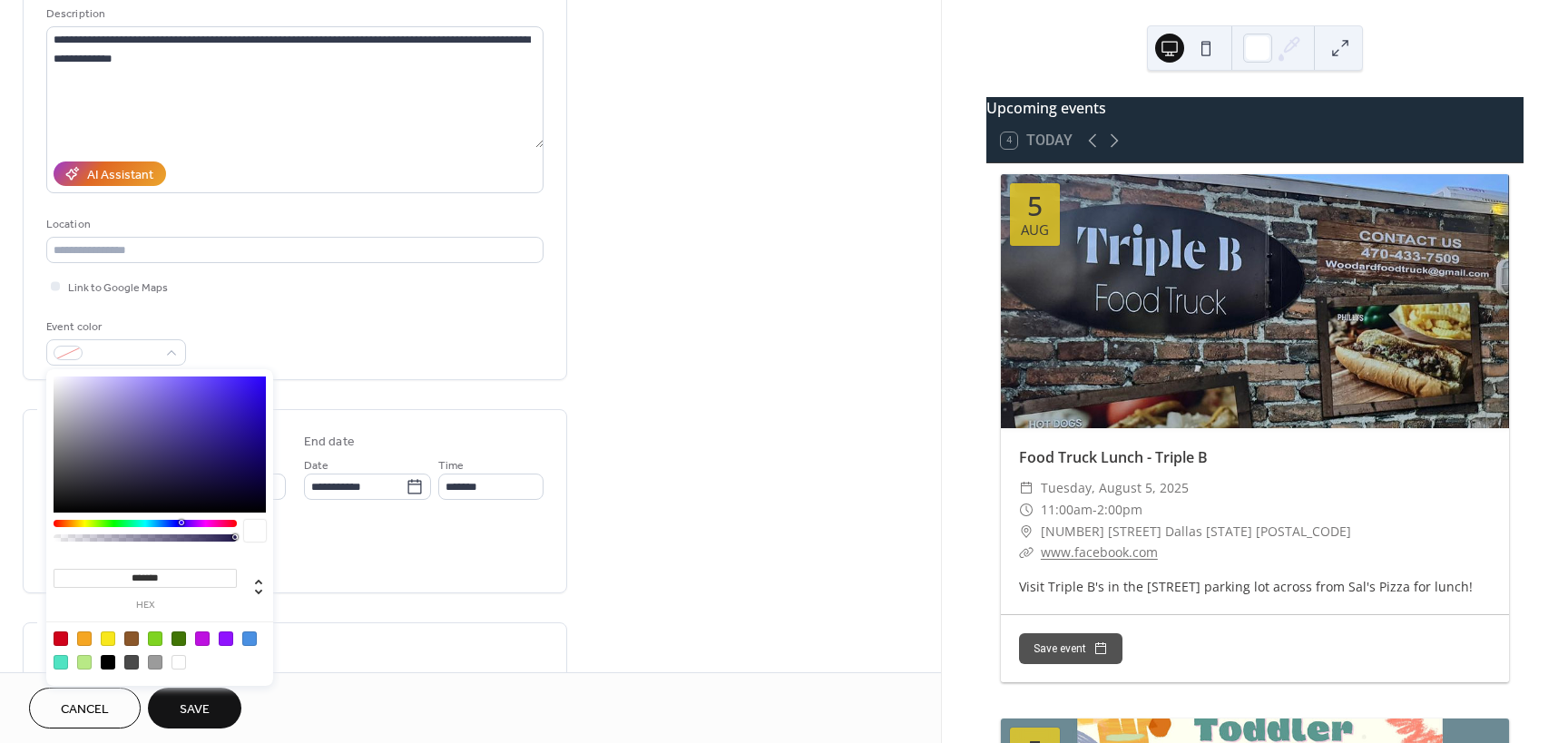 click at bounding box center [61, 639] 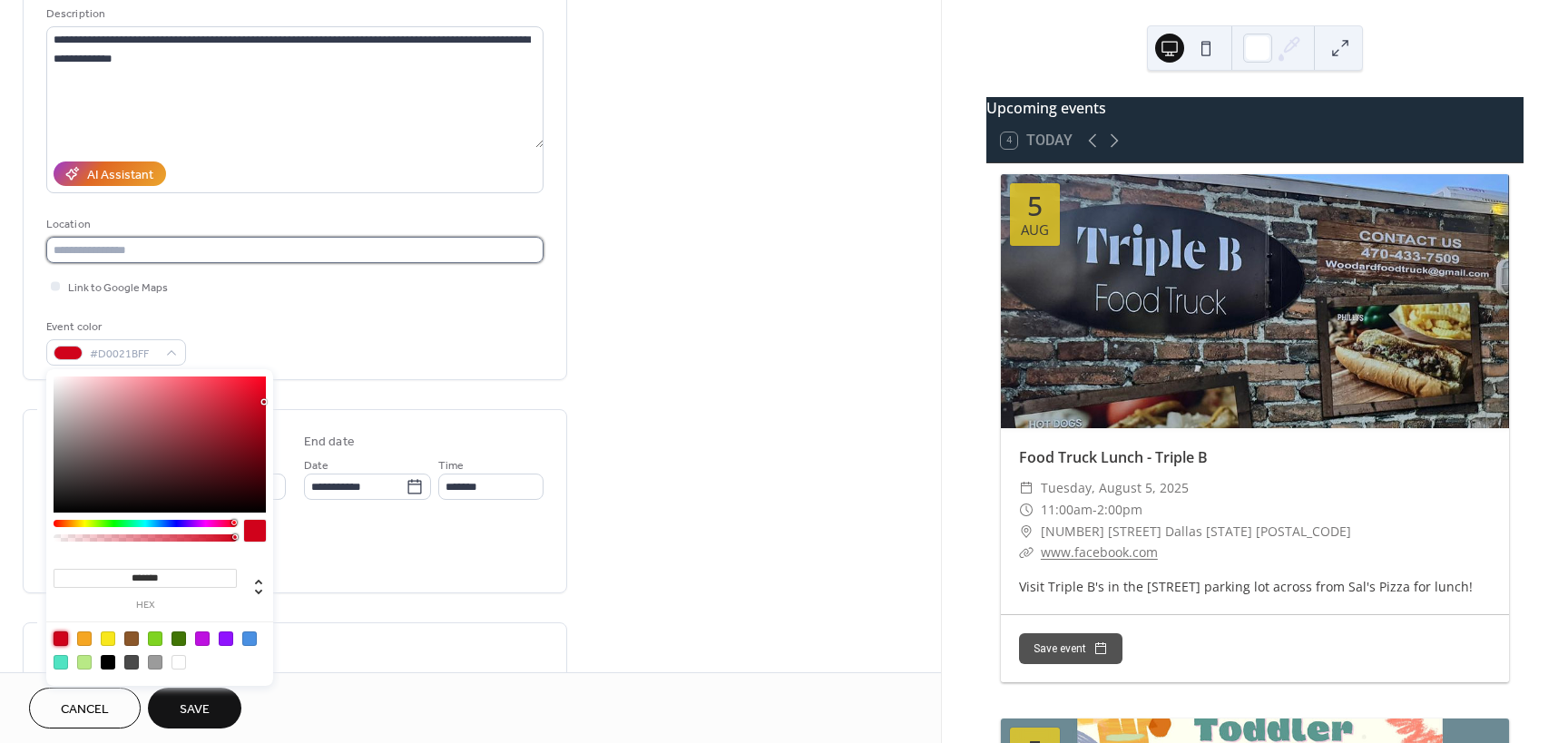 click at bounding box center [295, 249] 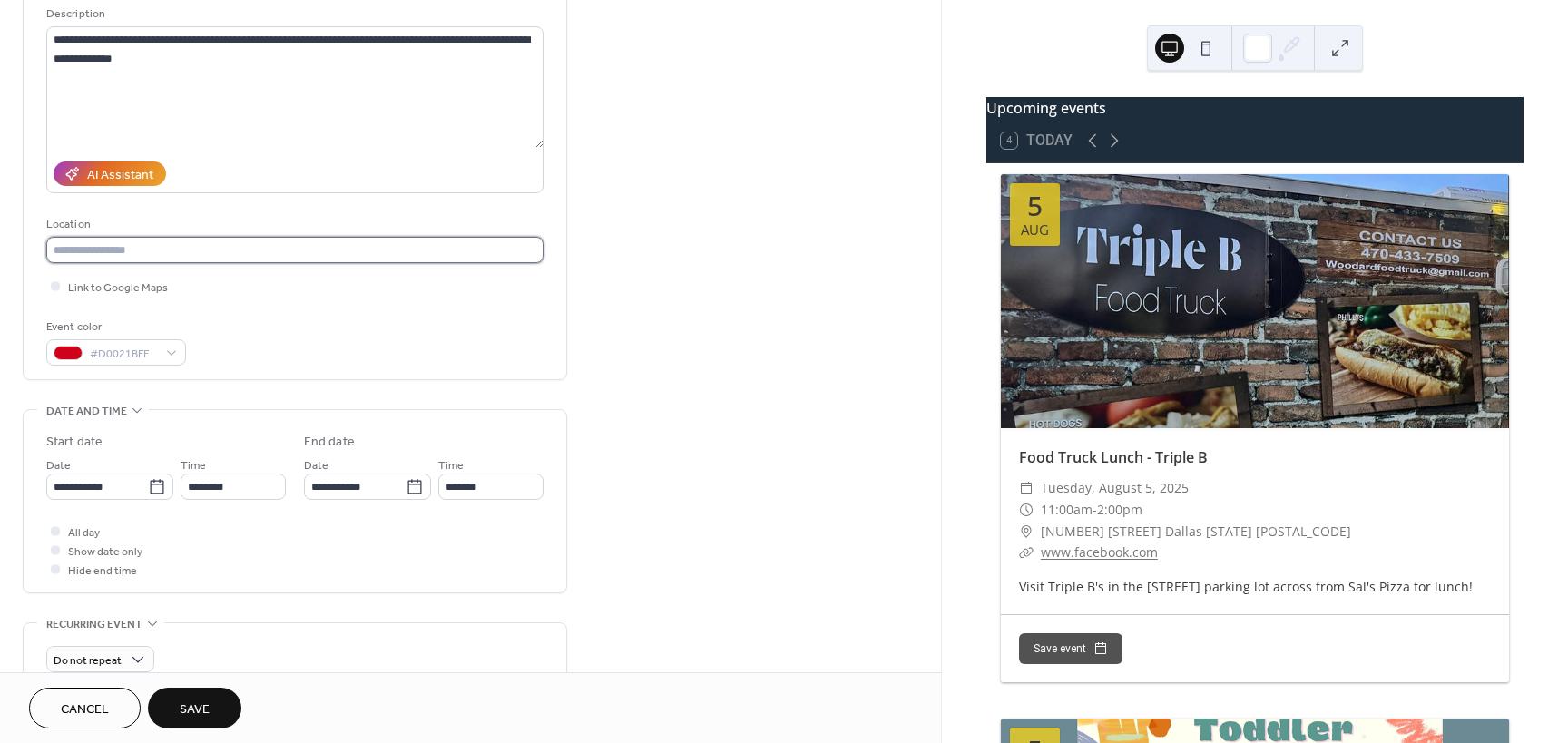 click at bounding box center (295, 249) 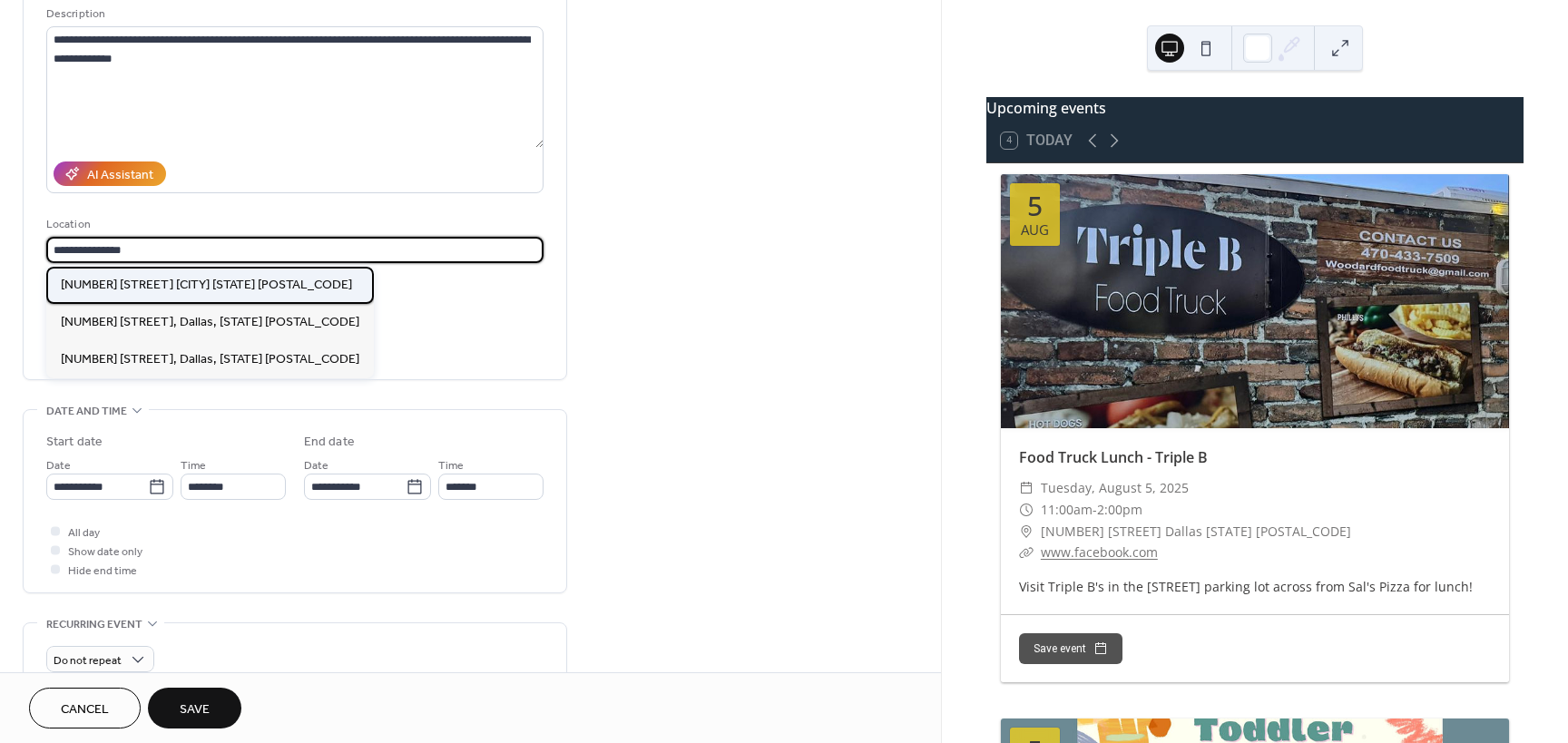 click on "[NUMBER] [STREET] [CITY] [STATE] [POSTAL_CODE]" at bounding box center [206, 285] 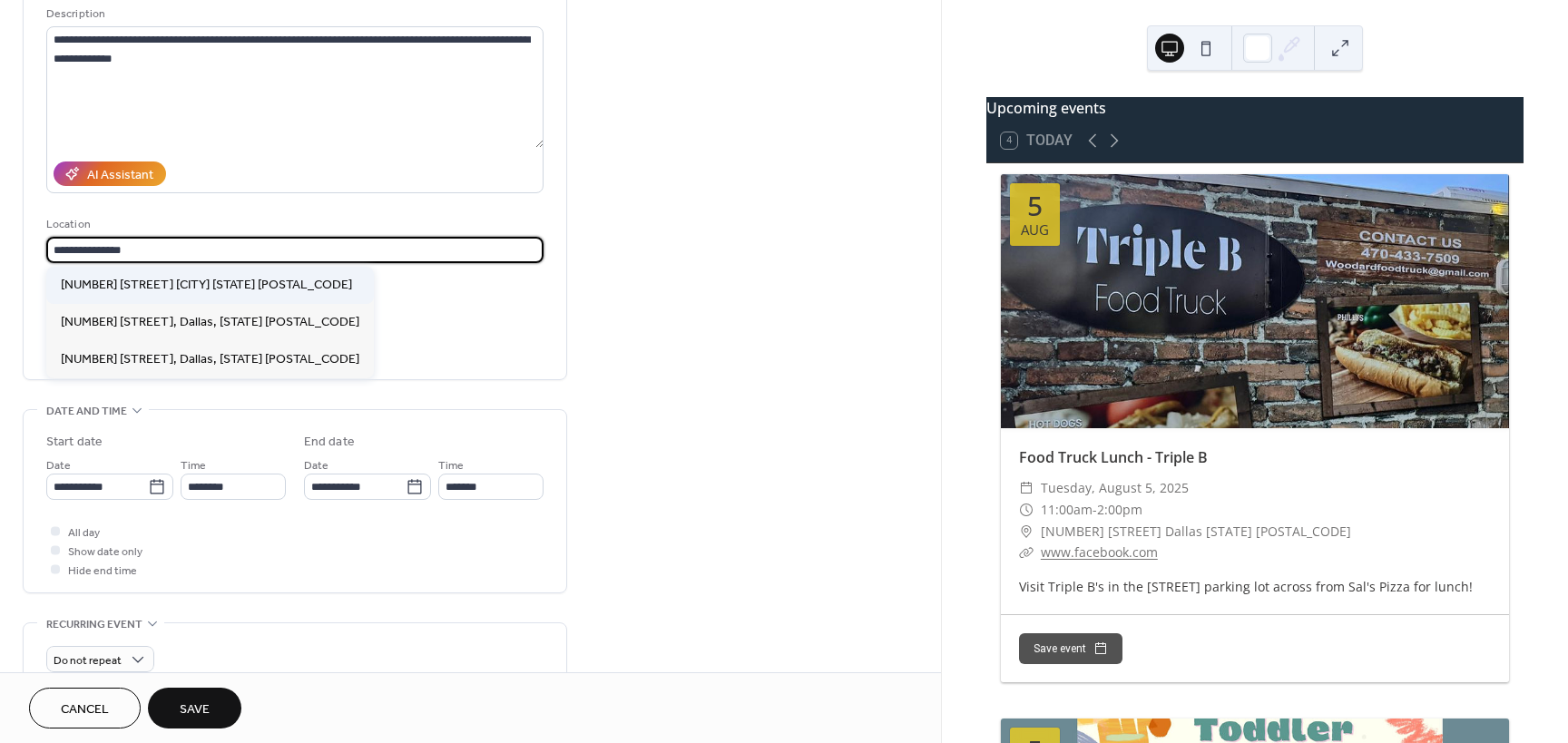 type on "**********" 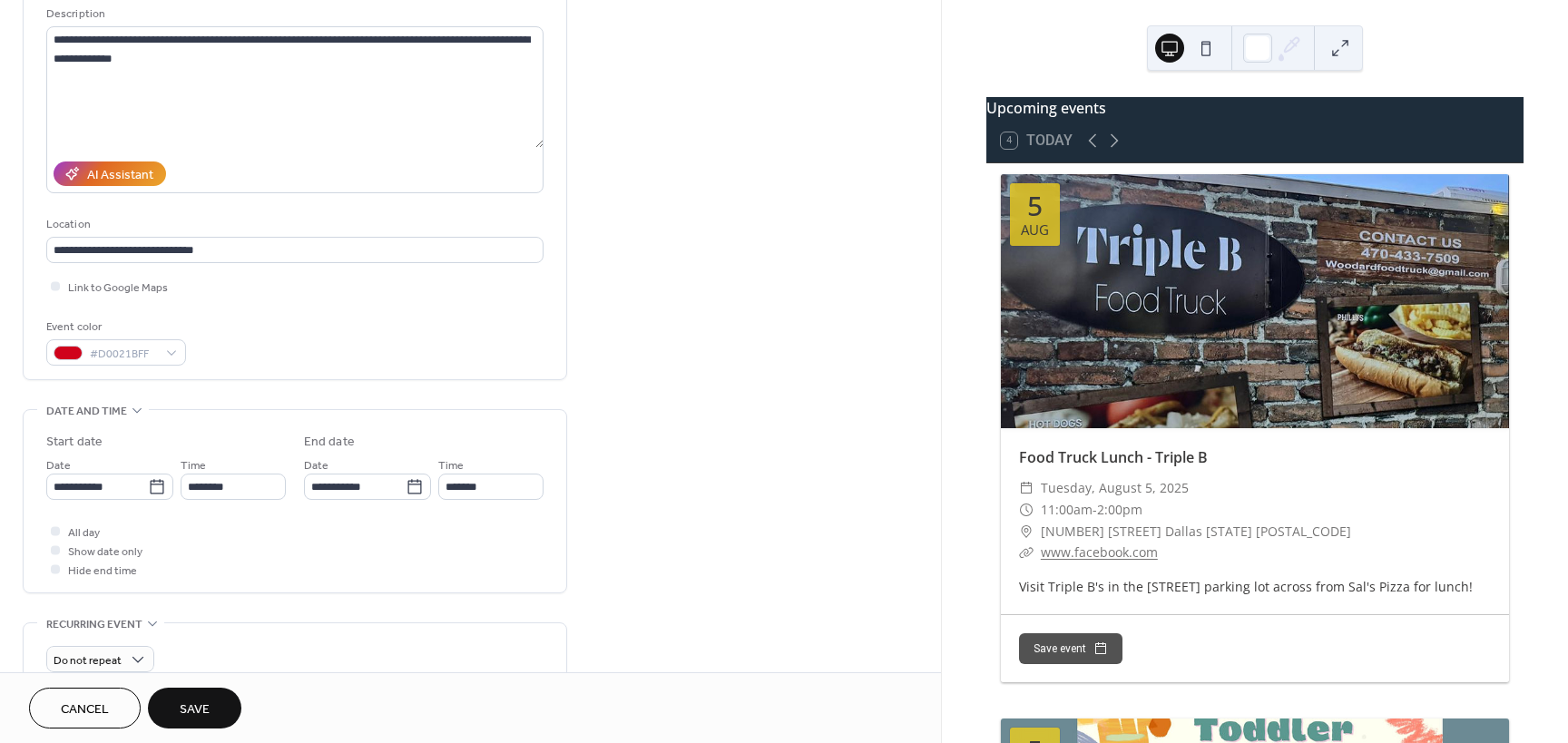 drag, startPoint x: 718, startPoint y: 474, endPoint x: 703, endPoint y: 496, distance: 26.627054 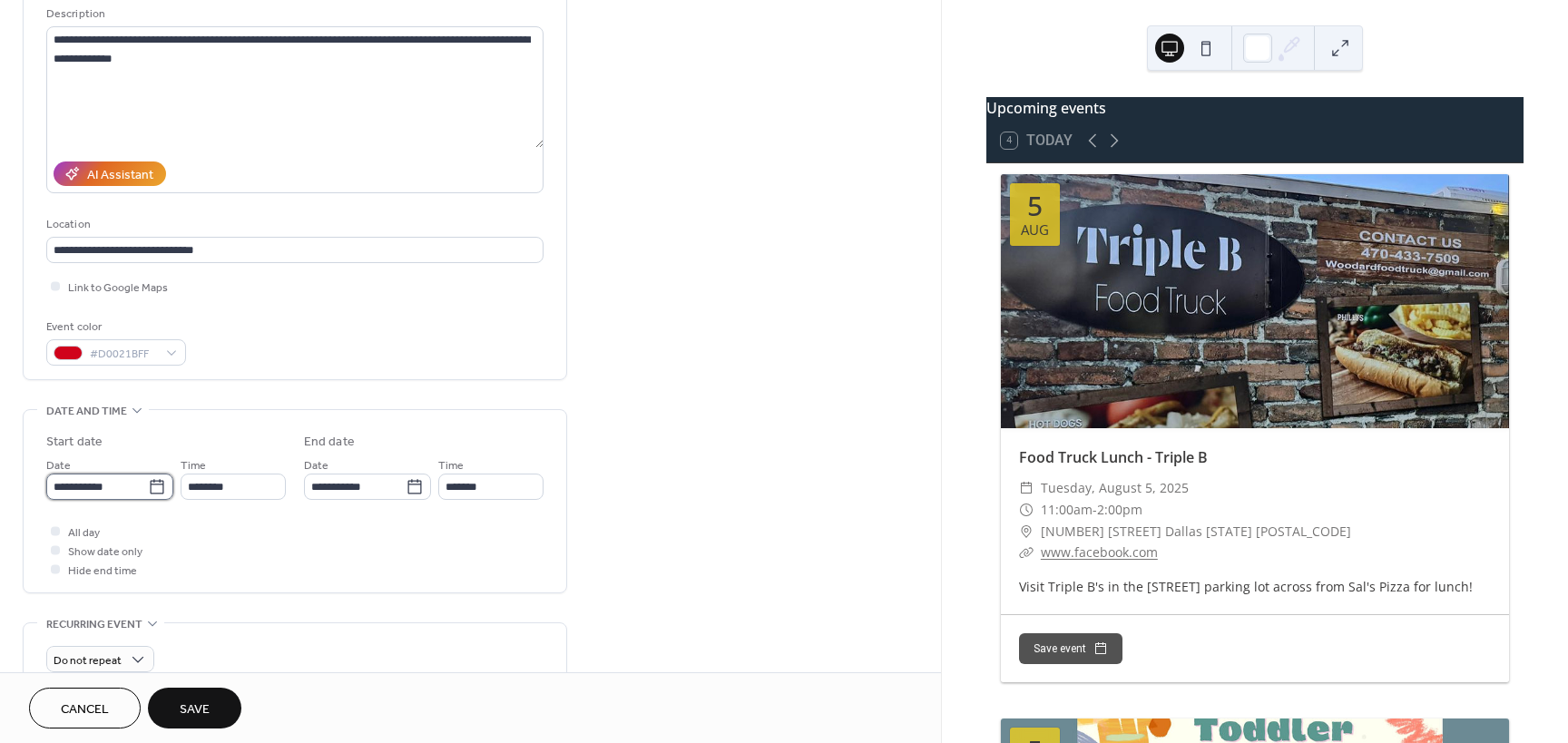 click on "**********" at bounding box center [97, 486] 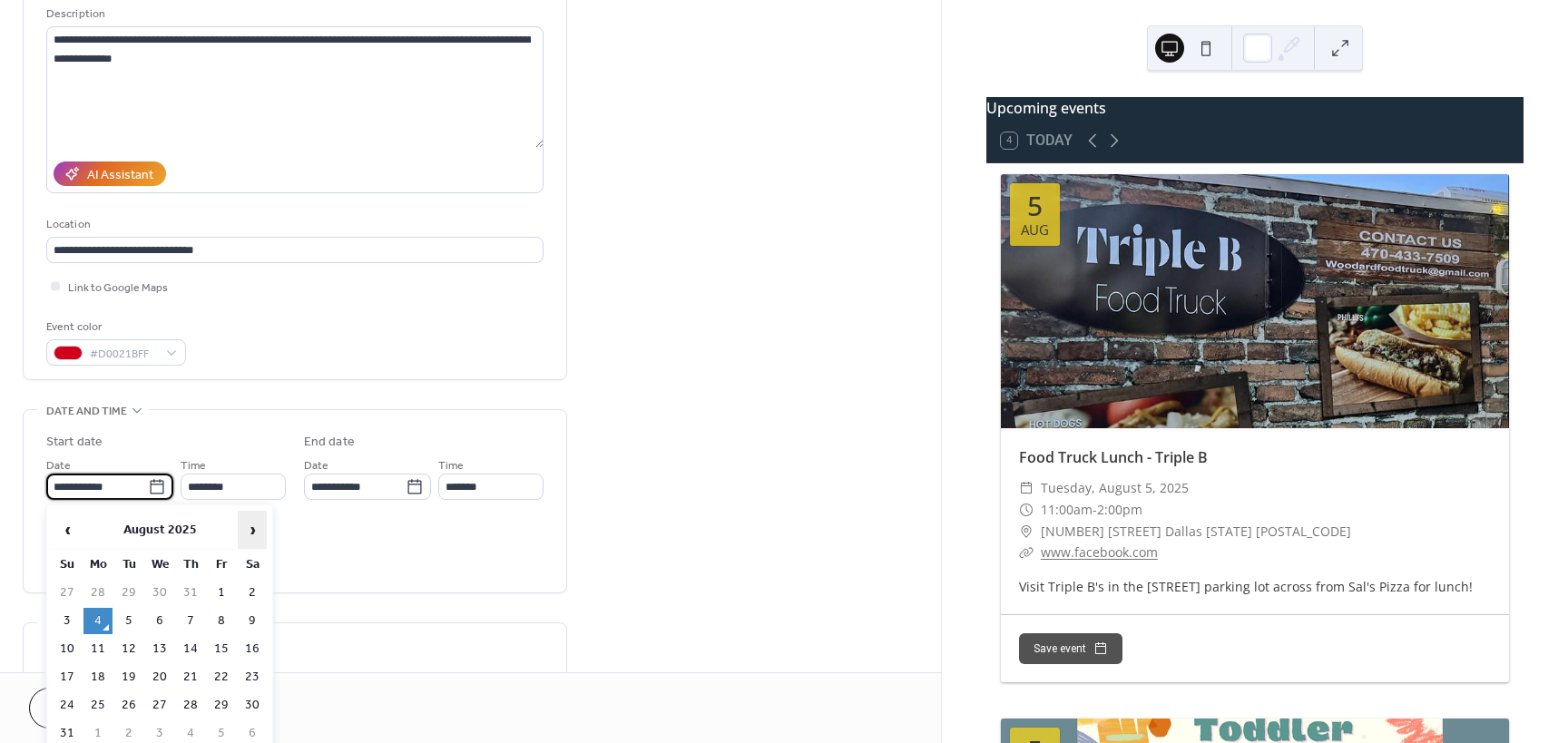 click on "›" at bounding box center (252, 530) 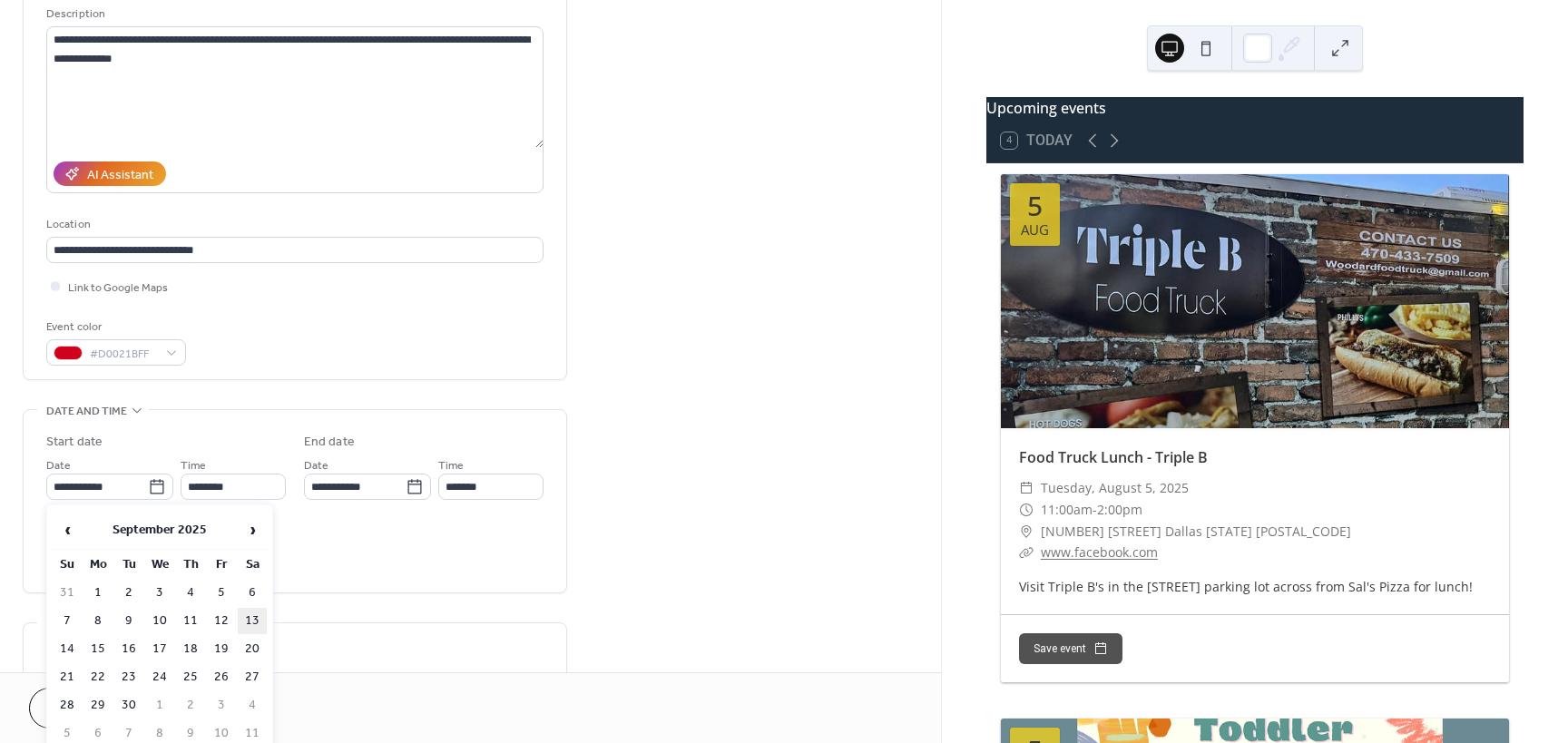 click on "13" at bounding box center [252, 621] 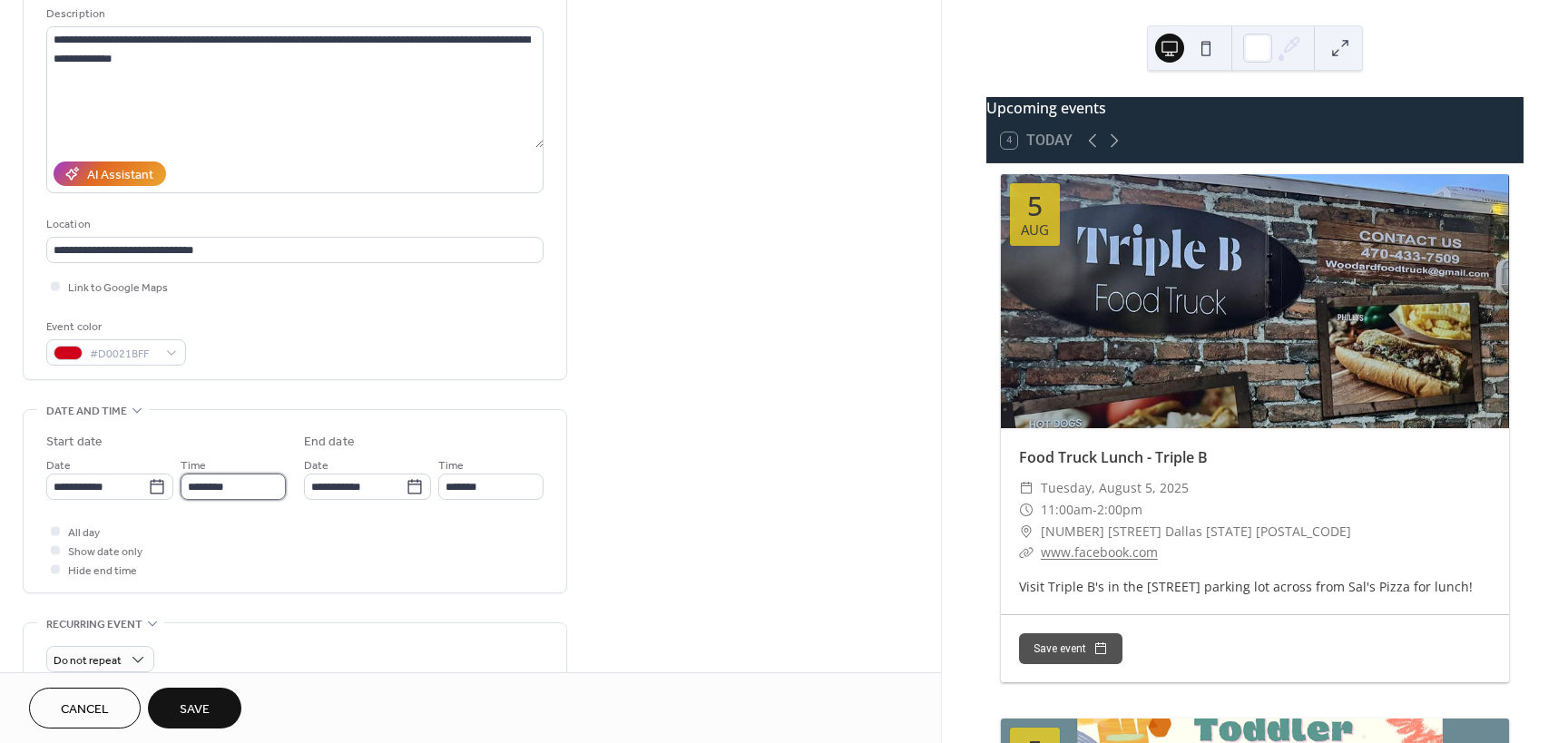 click on "********" at bounding box center [233, 486] 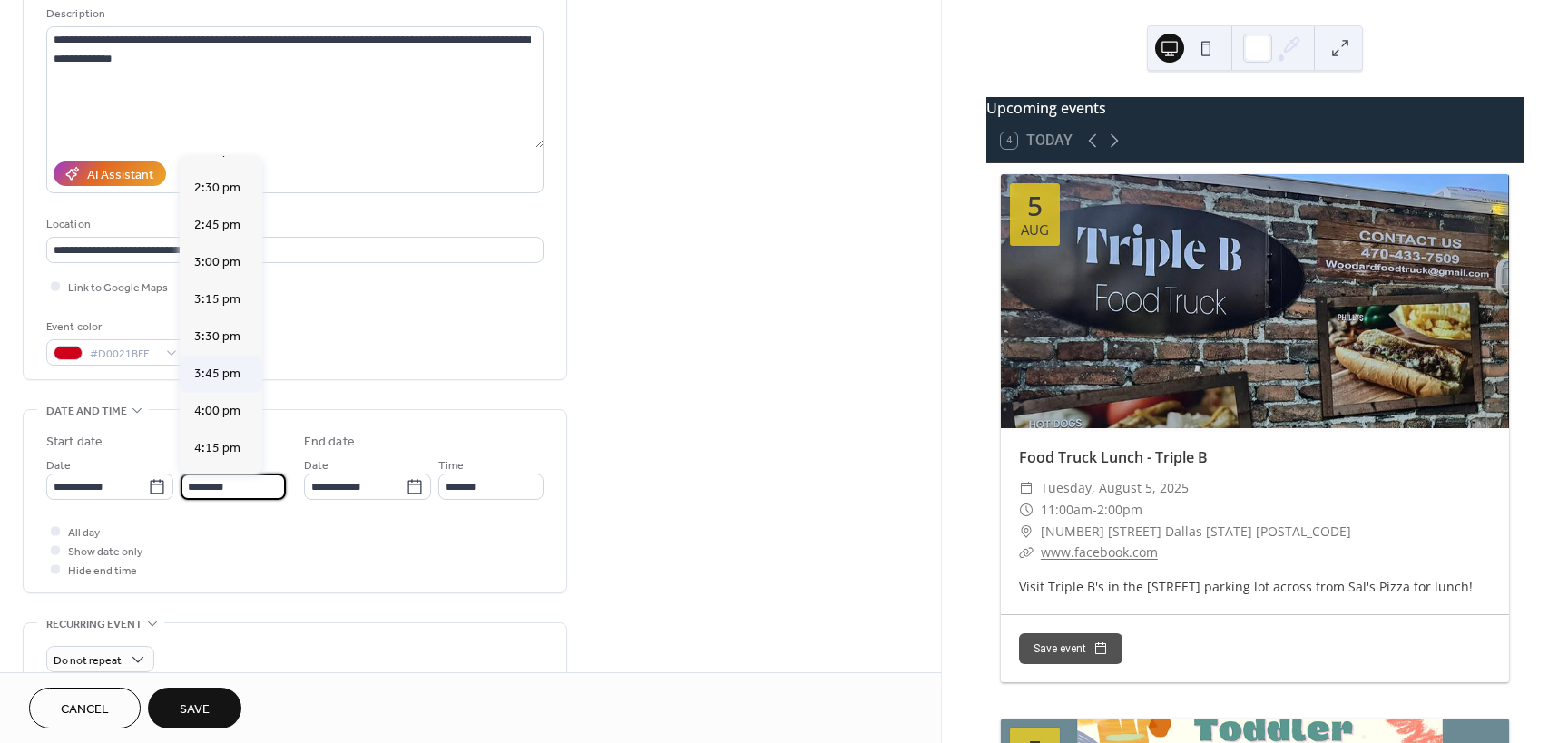 scroll, scrollTop: 2148, scrollLeft: 0, axis: vertical 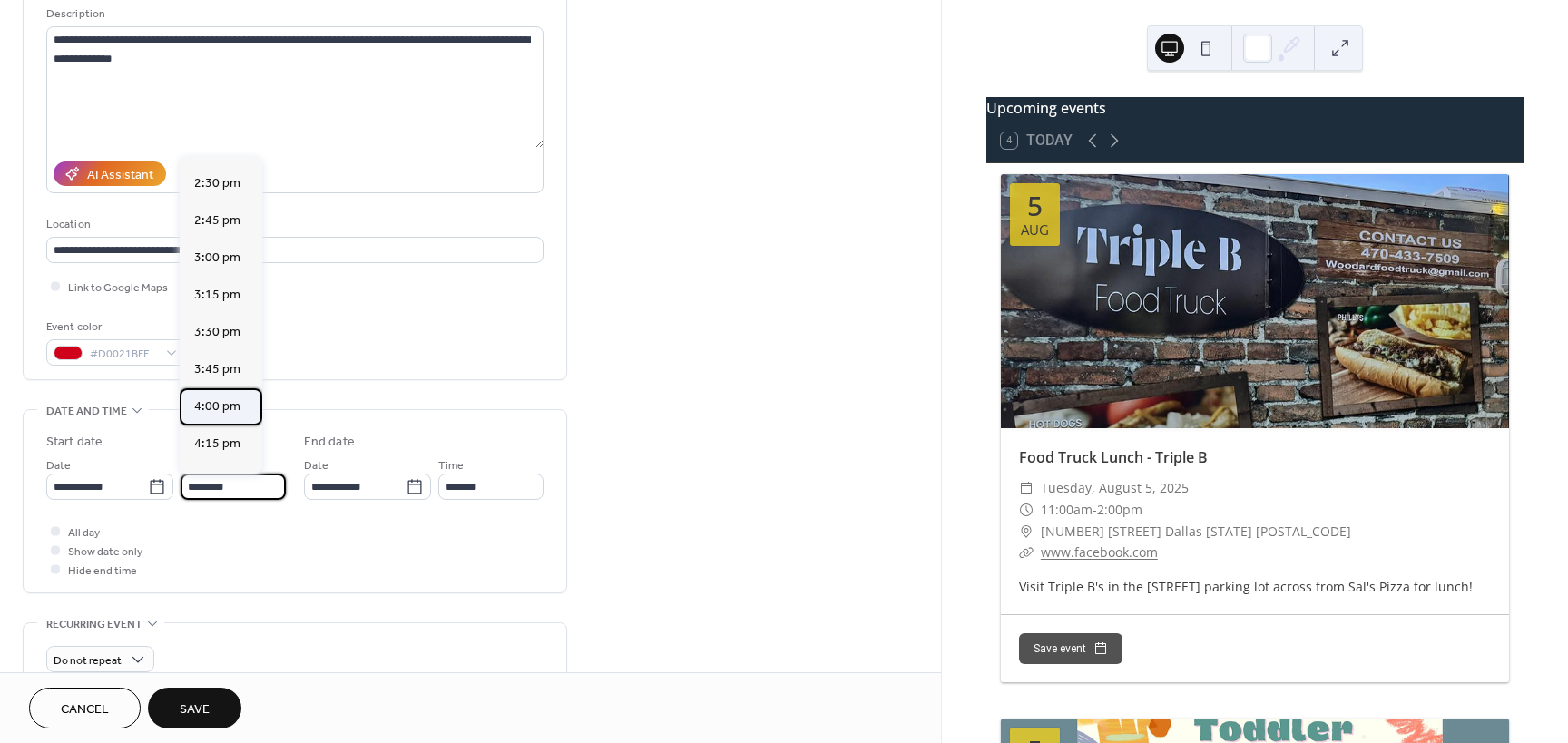 click on "4:00 pm" at bounding box center (217, 406) 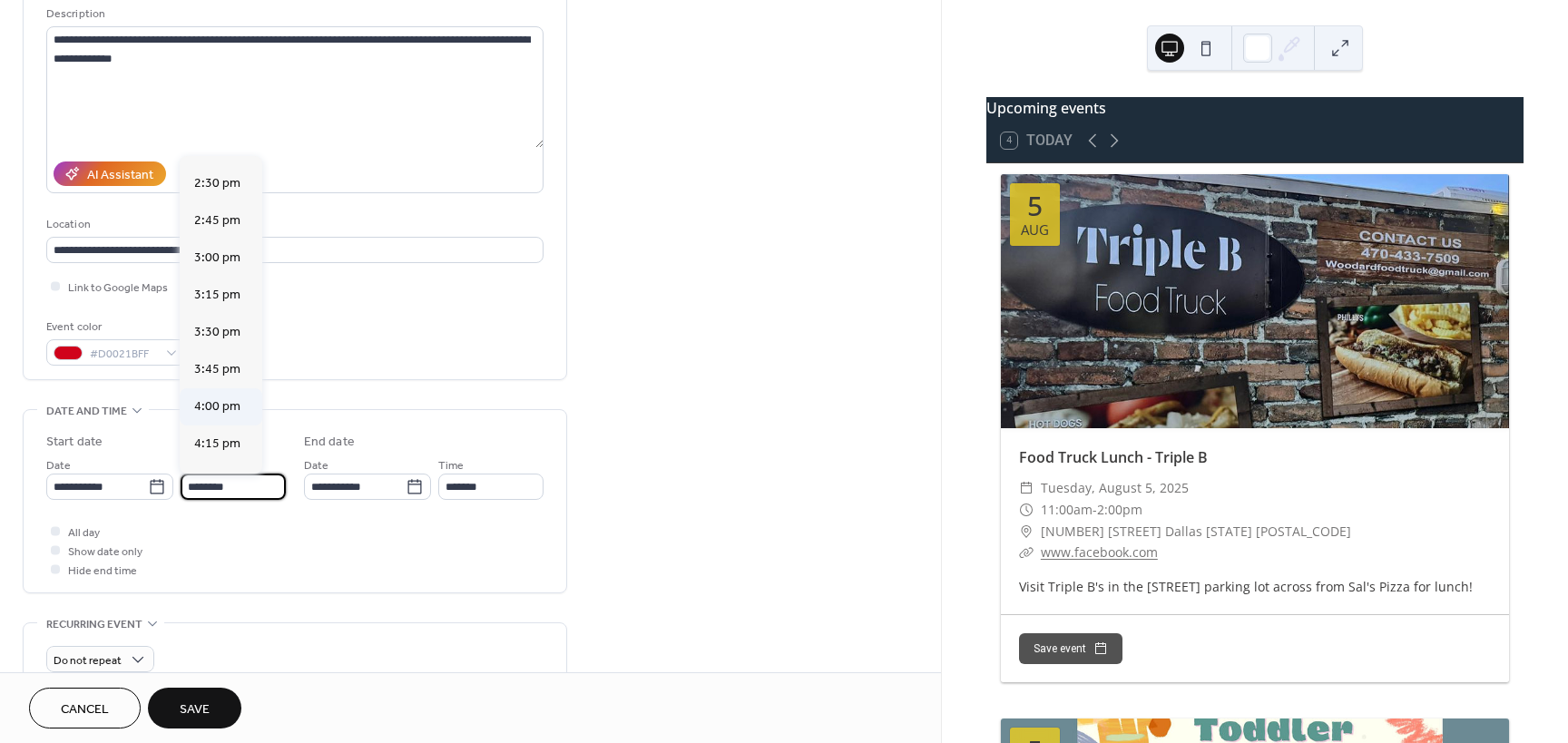 type on "*******" 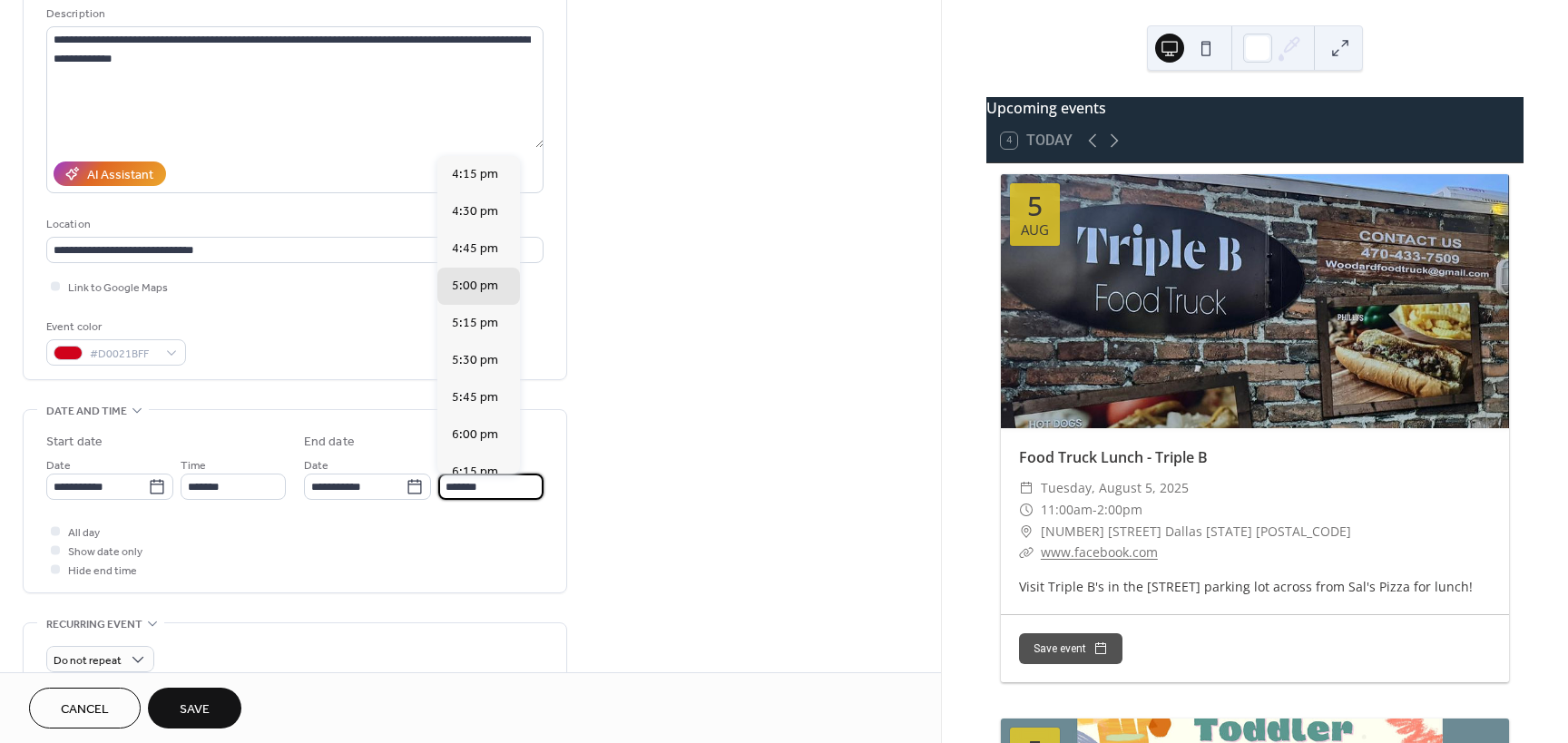 click on "*******" at bounding box center (491, 486) 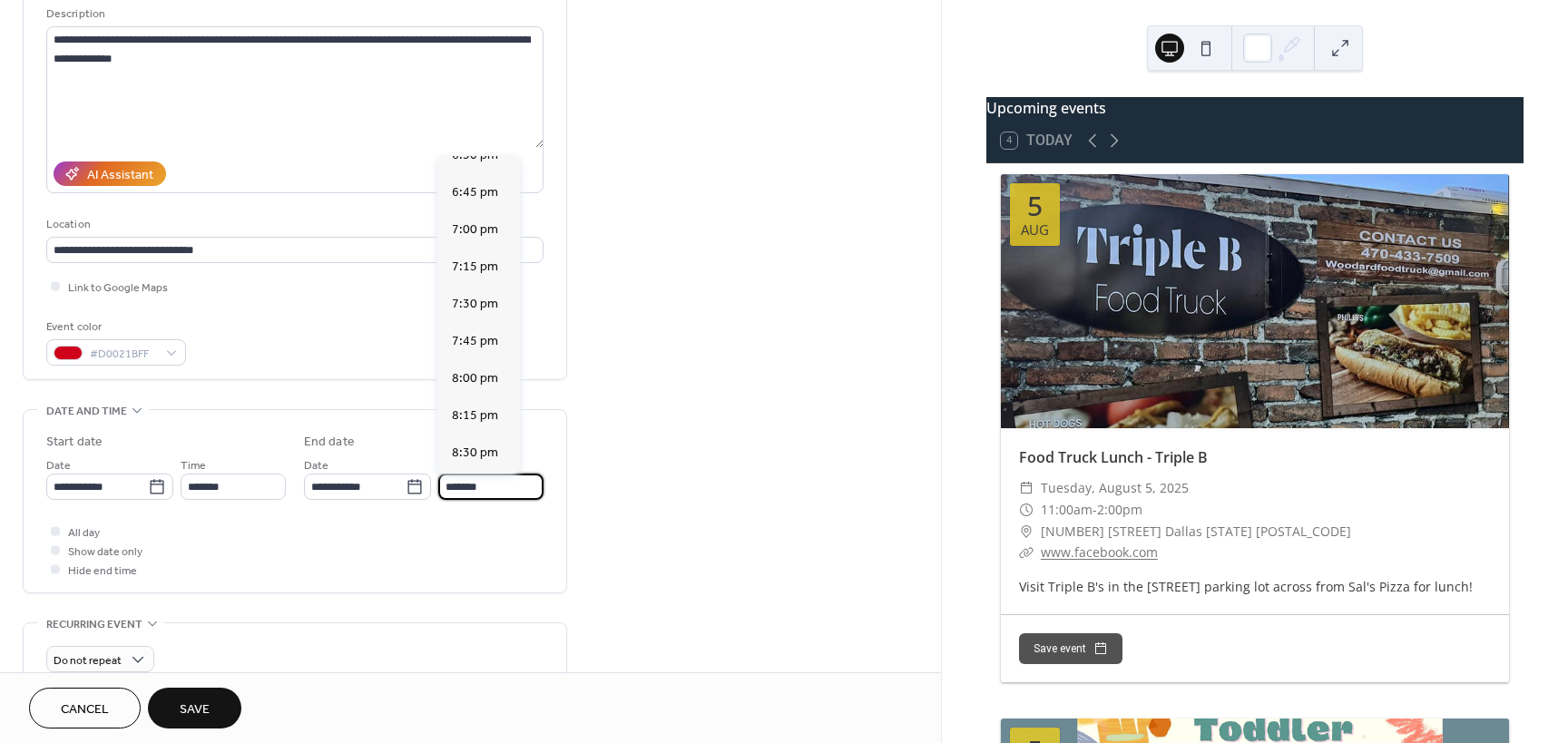 scroll, scrollTop: 363, scrollLeft: 0, axis: vertical 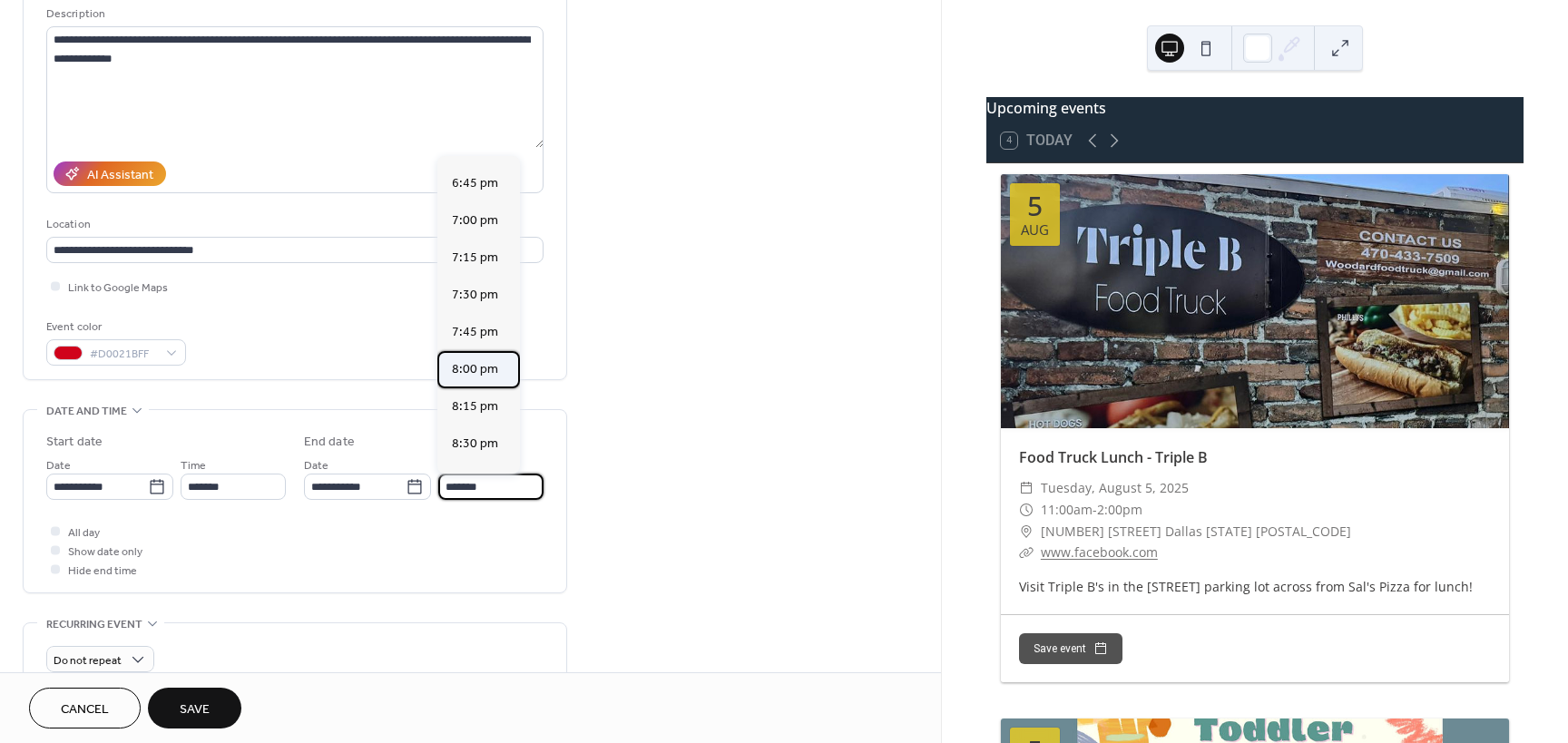 click on "8:00 pm" at bounding box center [475, 369] 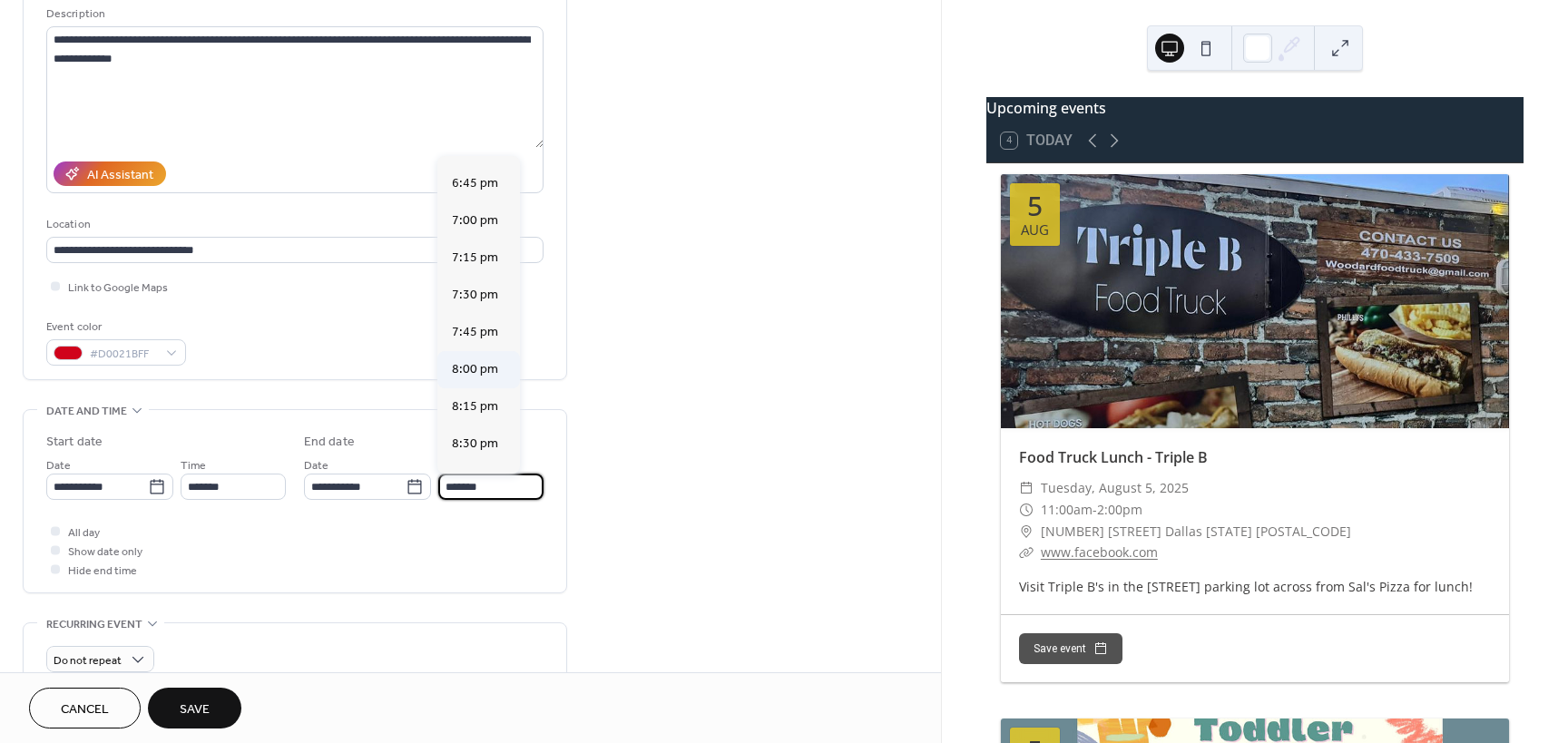 type on "*******" 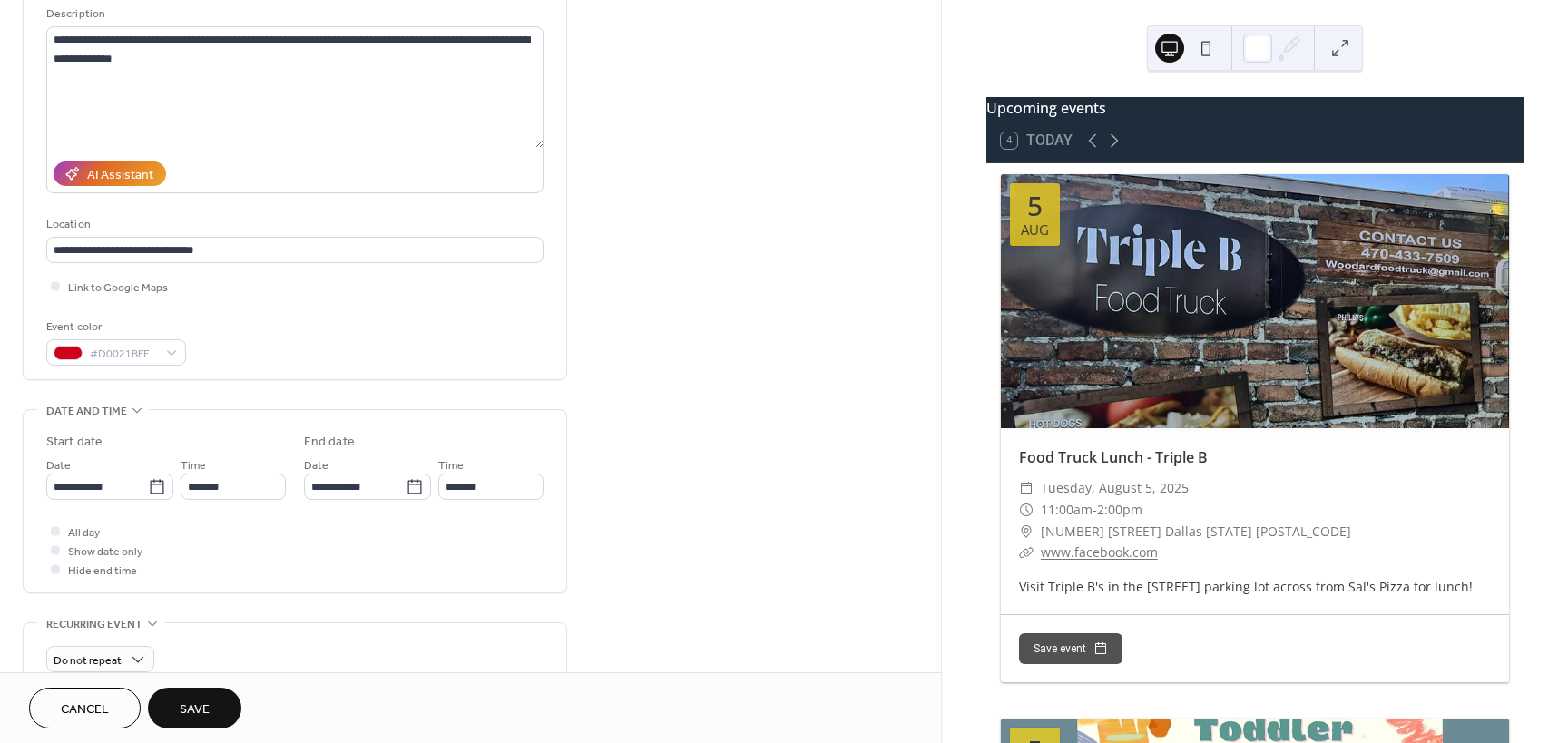 click on "**********" at bounding box center [470, 581] 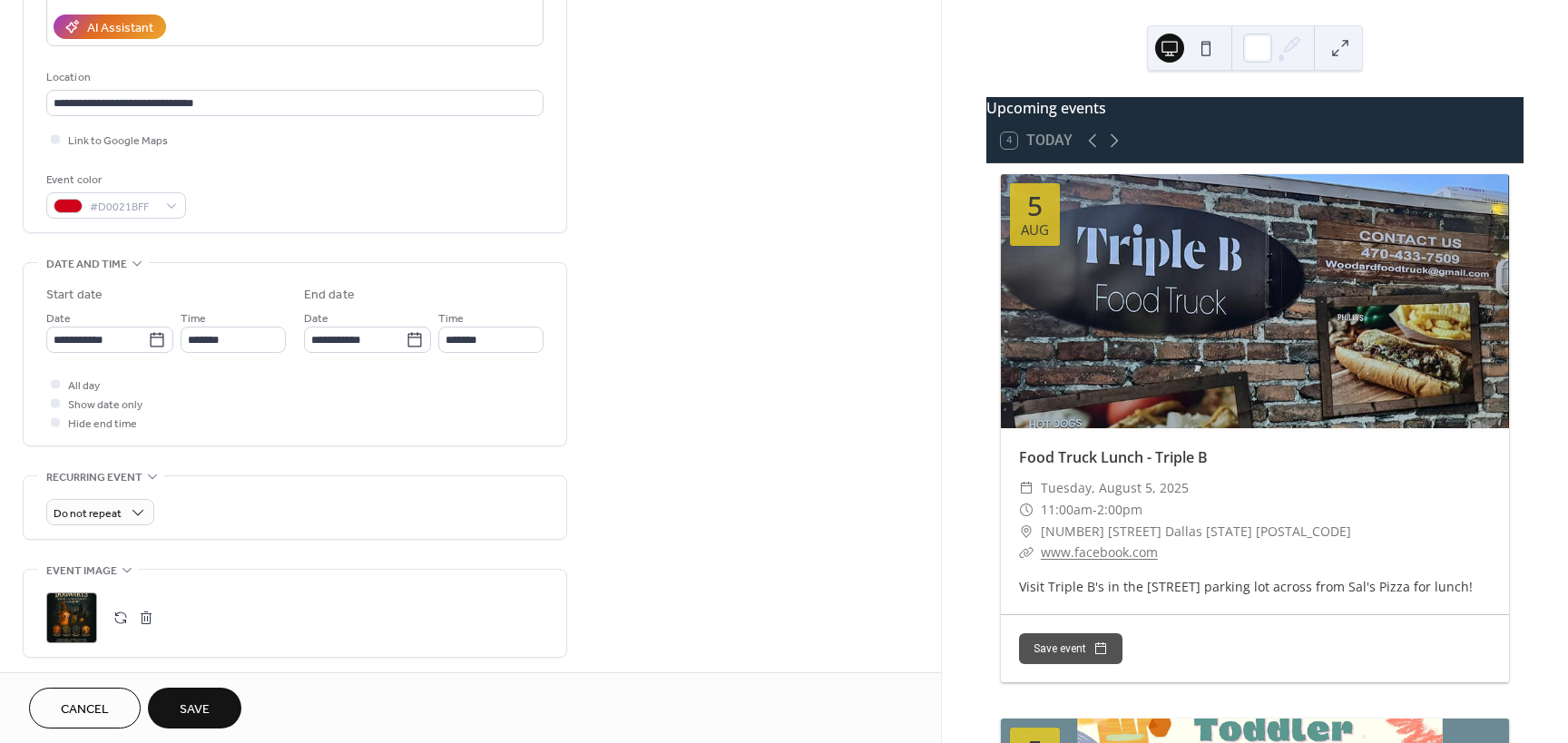 scroll, scrollTop: 363, scrollLeft: 0, axis: vertical 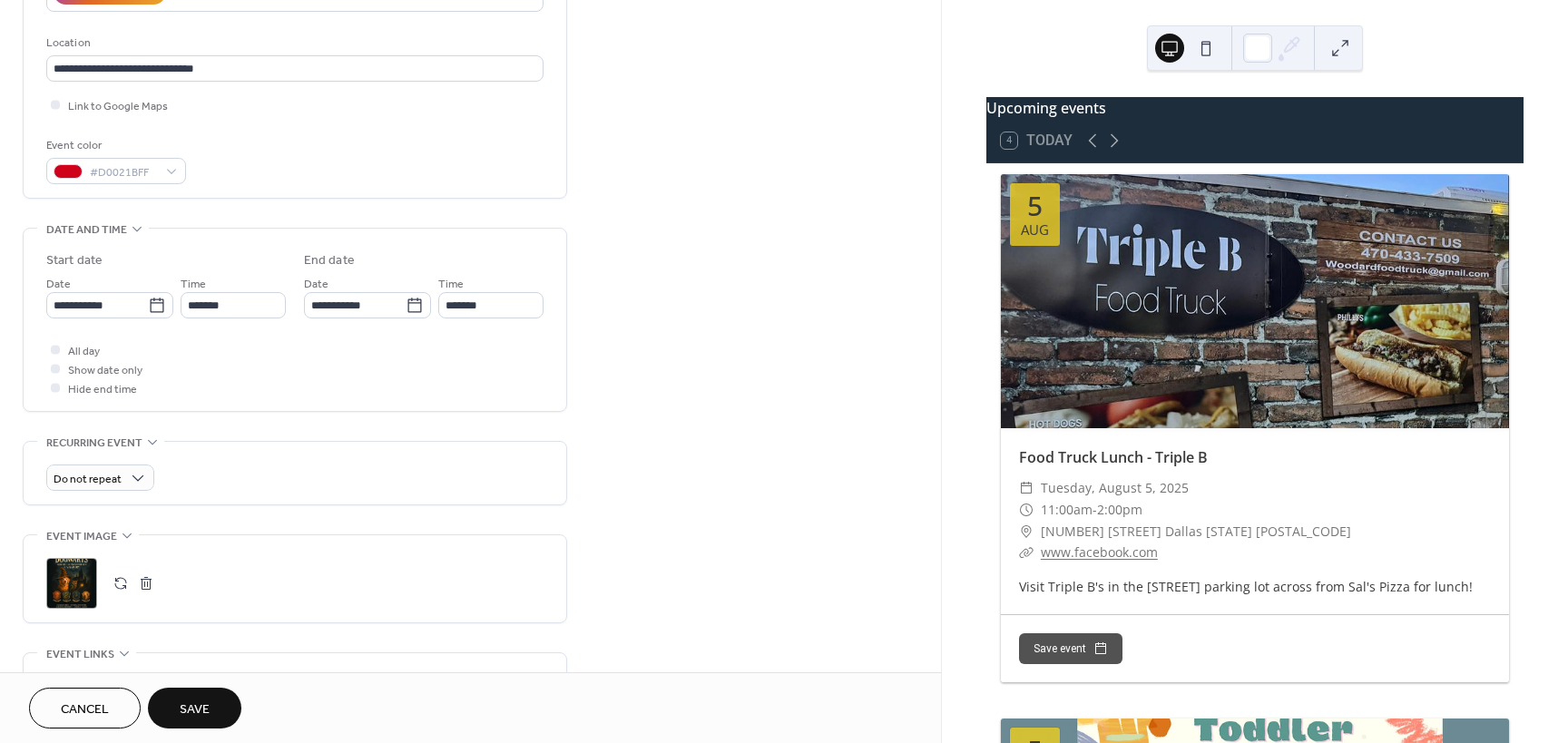 click on "Save" at bounding box center [194, 709] 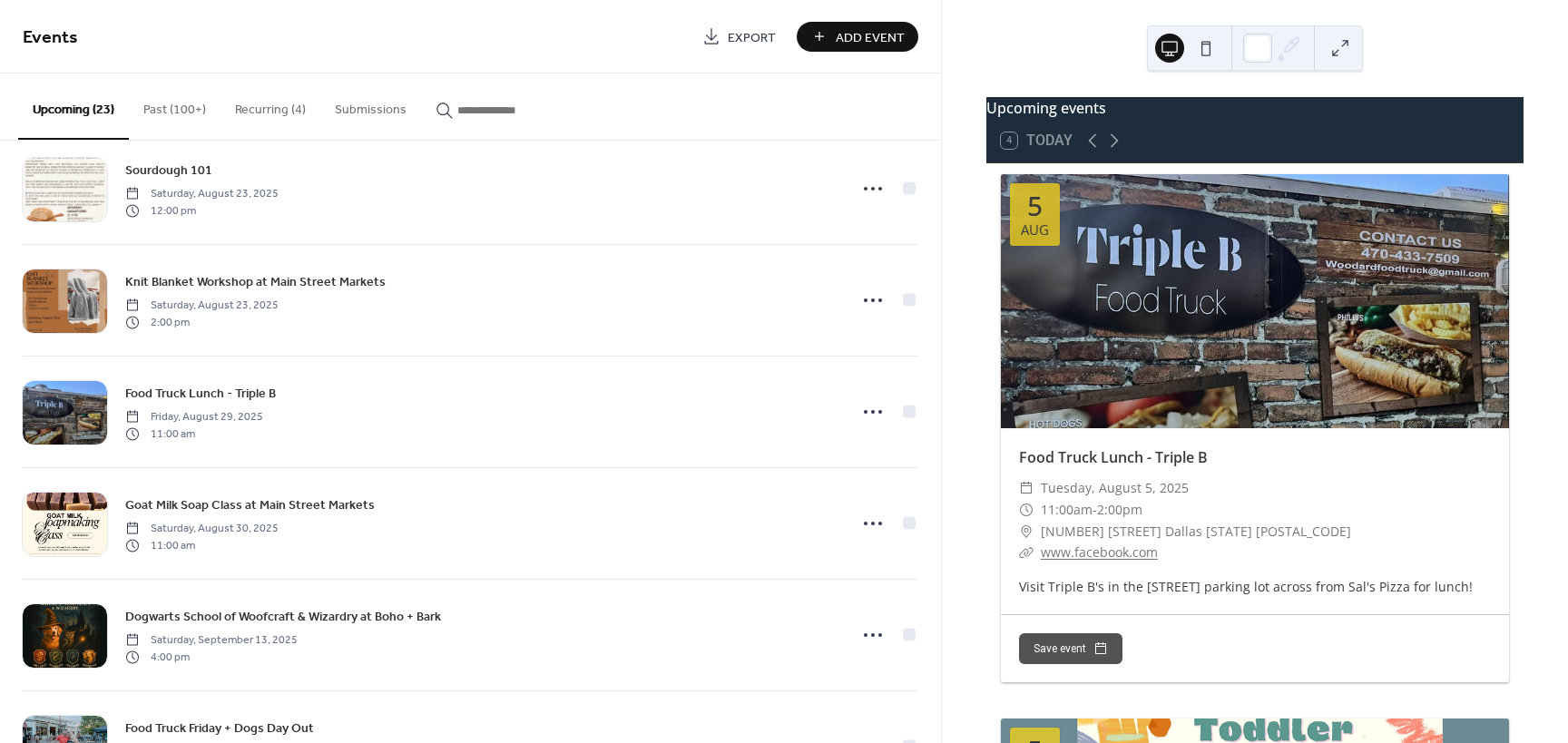 scroll, scrollTop: 816, scrollLeft: 0, axis: vertical 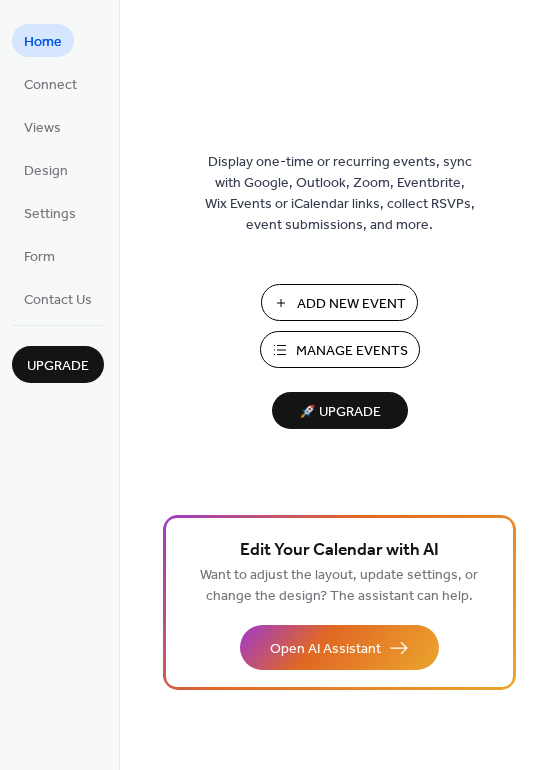 click on "Manage Events" at bounding box center [352, 351] 